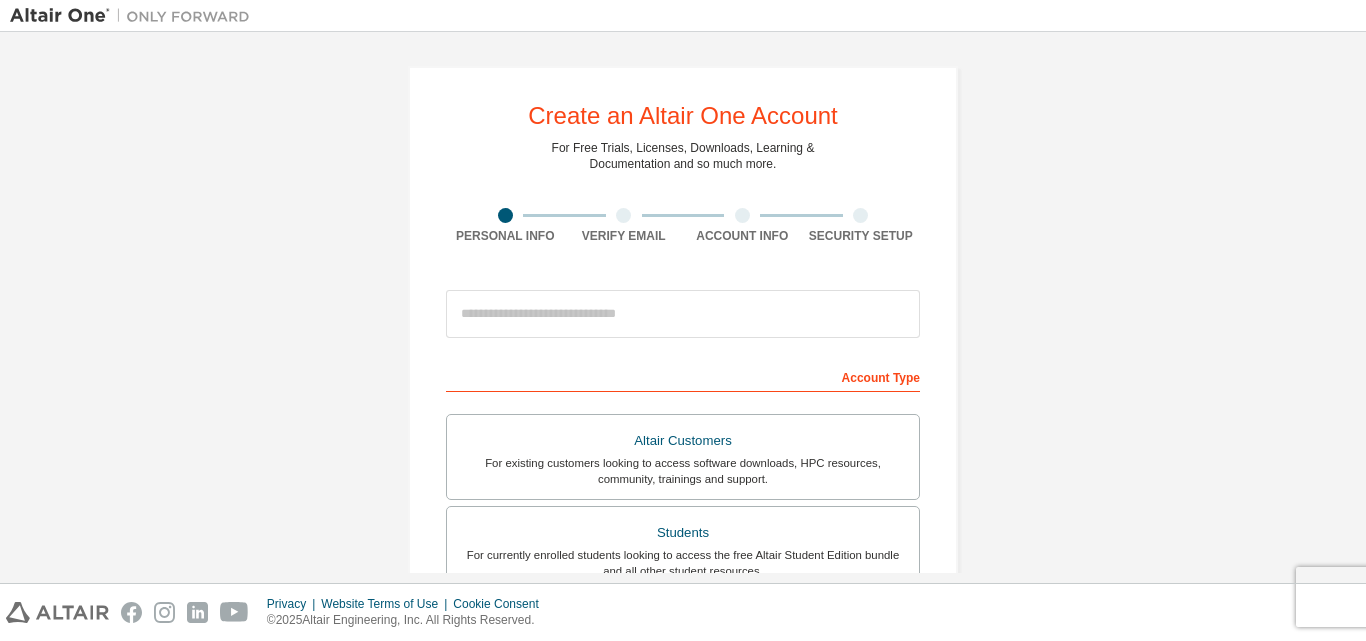 scroll, scrollTop: 0, scrollLeft: 0, axis: both 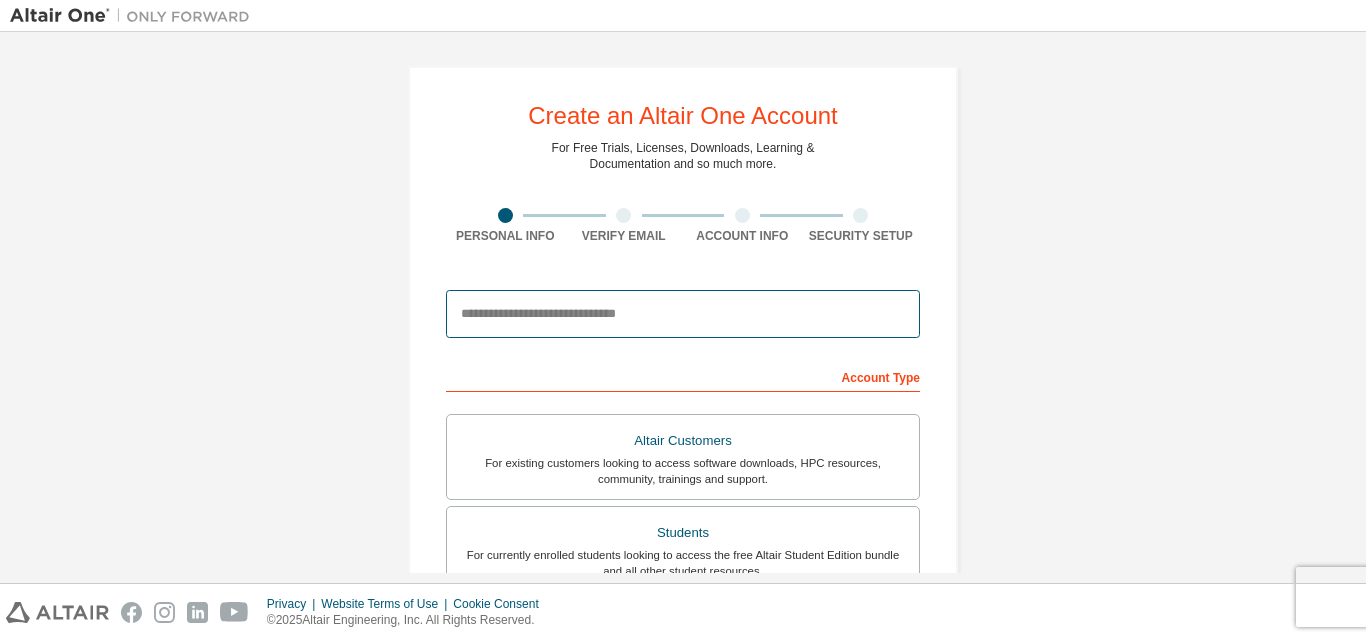click at bounding box center (683, 314) 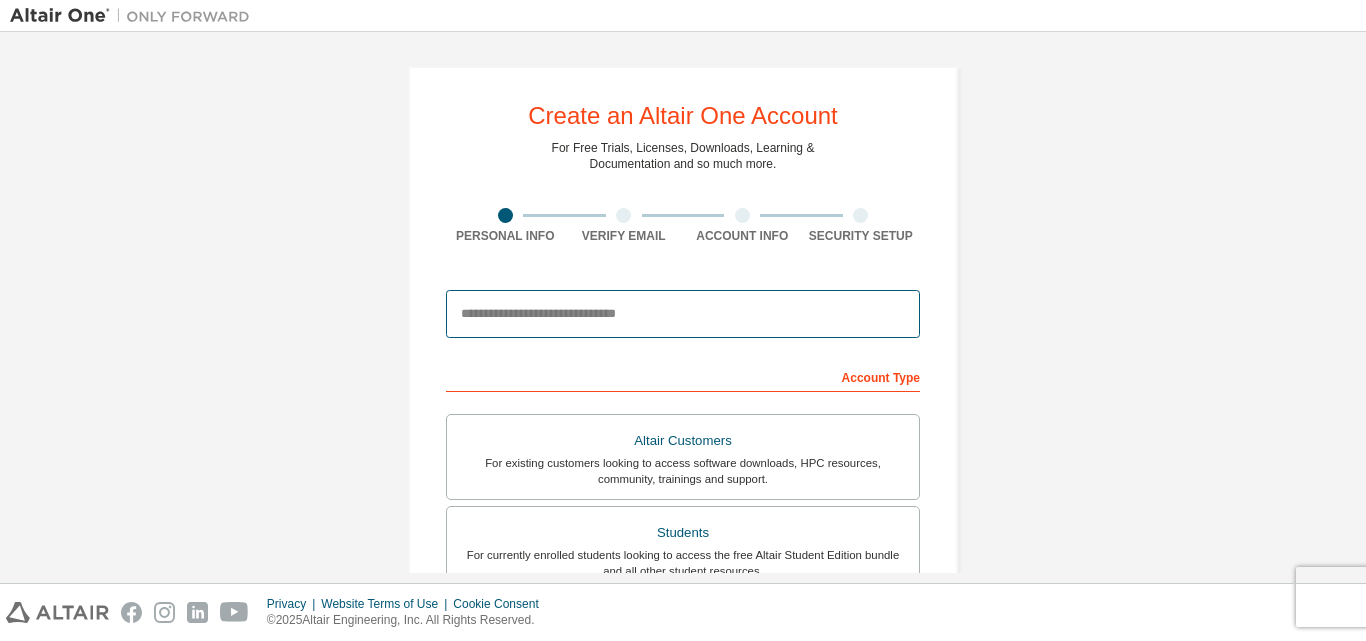 type on "**********" 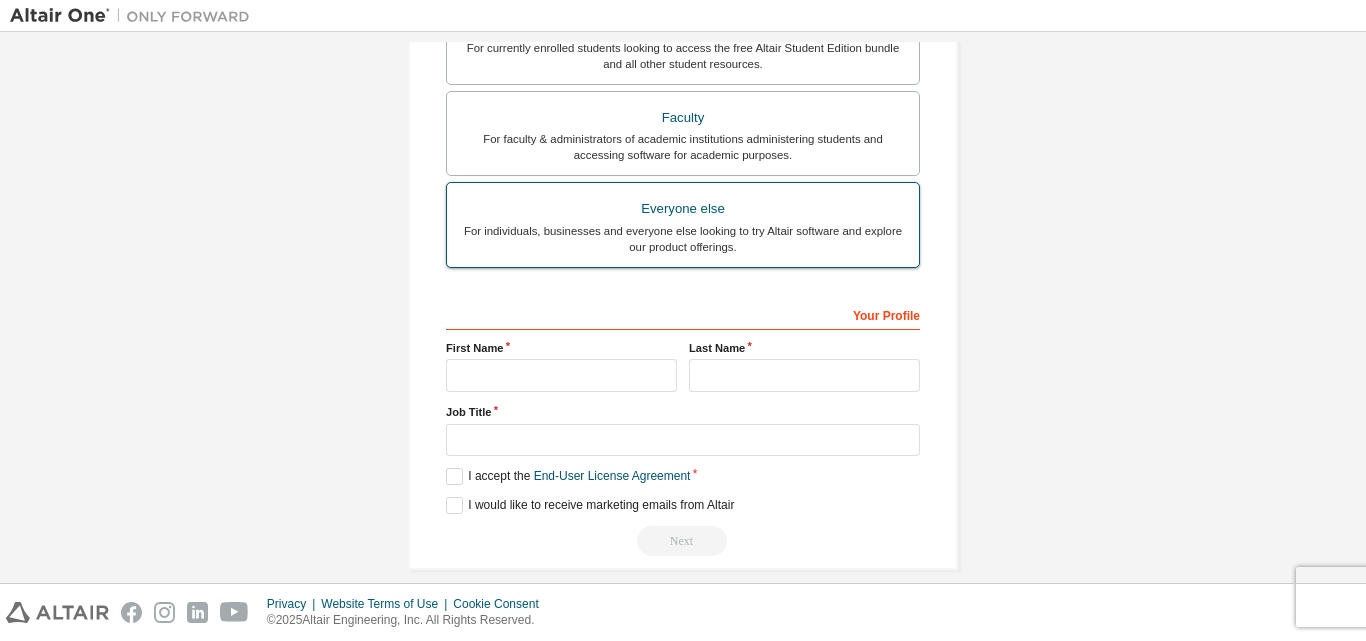 scroll, scrollTop: 528, scrollLeft: 0, axis: vertical 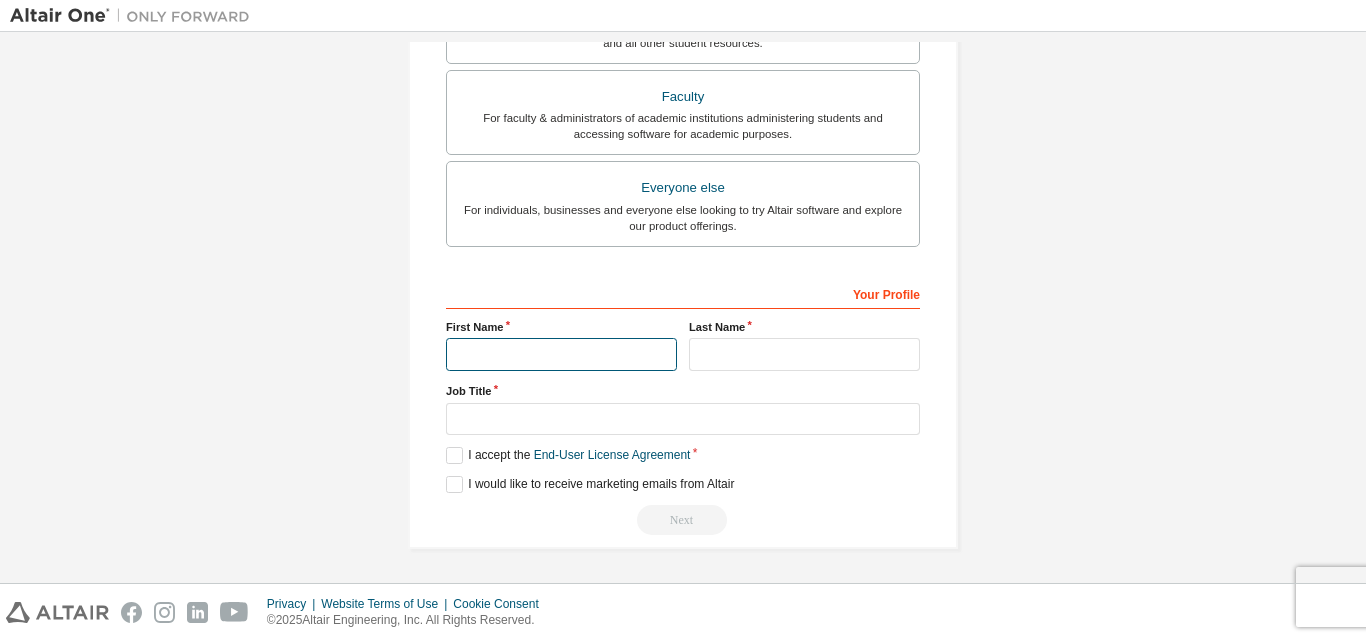 click at bounding box center (561, 354) 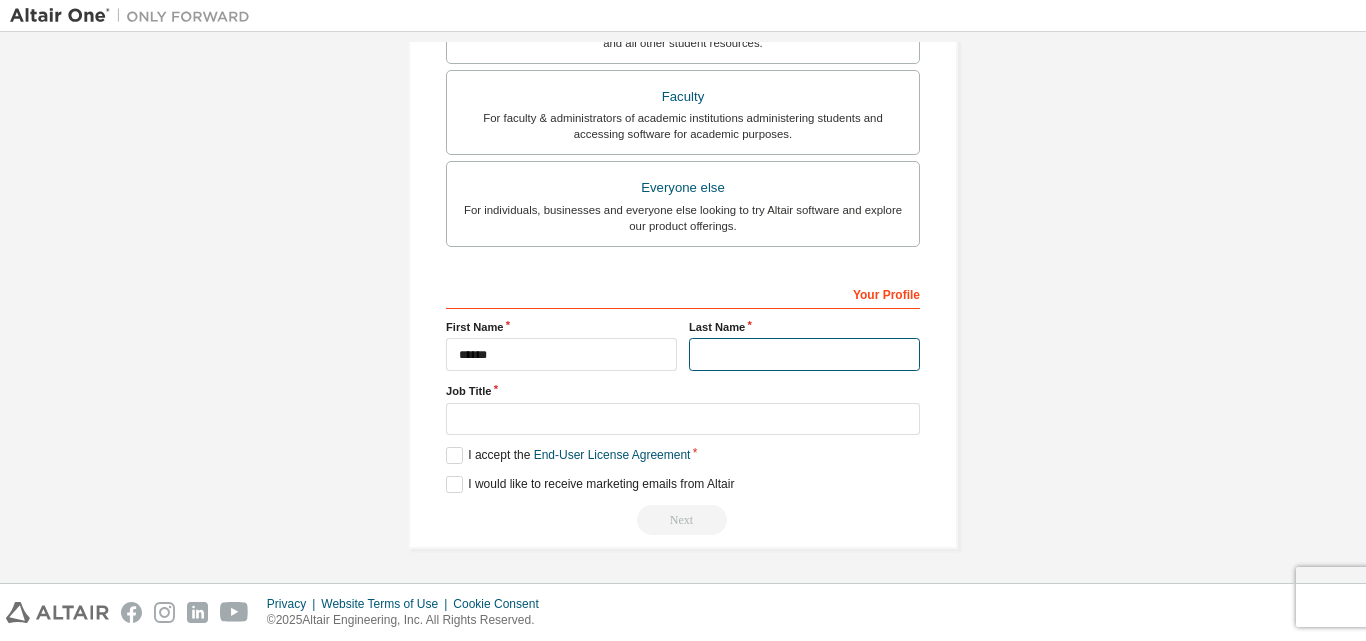click at bounding box center [804, 354] 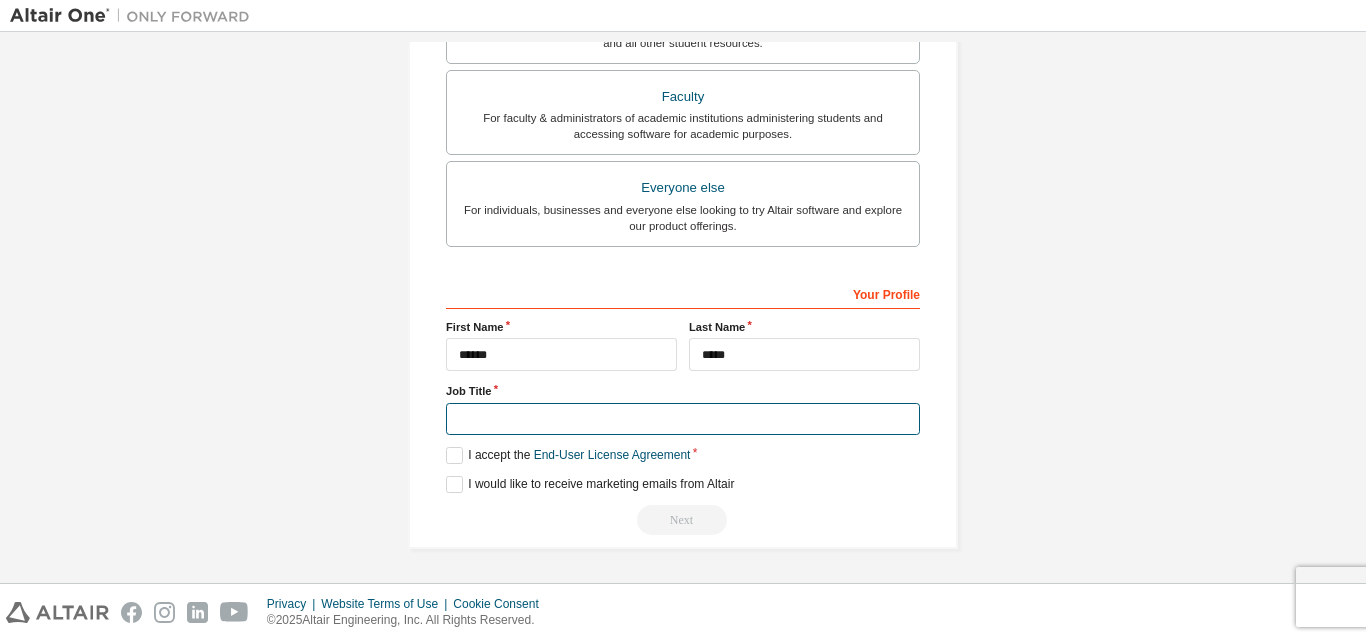 click at bounding box center [683, 419] 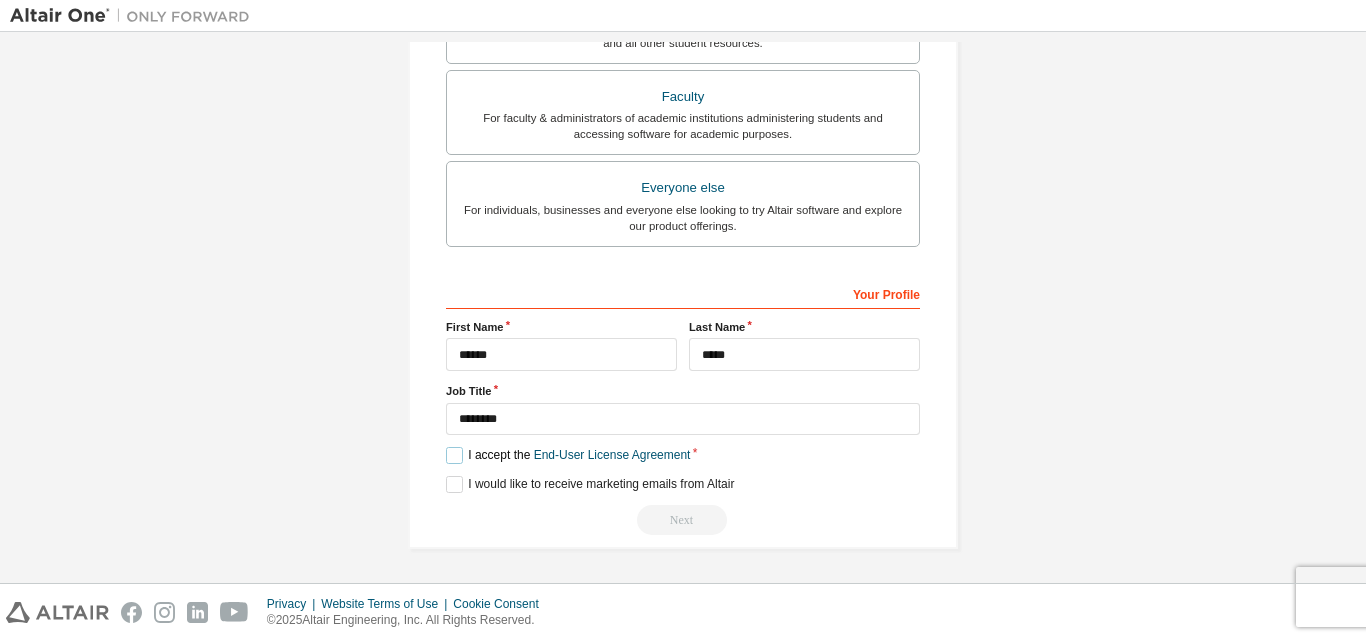 click on "I accept the    End-User License Agreement" at bounding box center (568, 455) 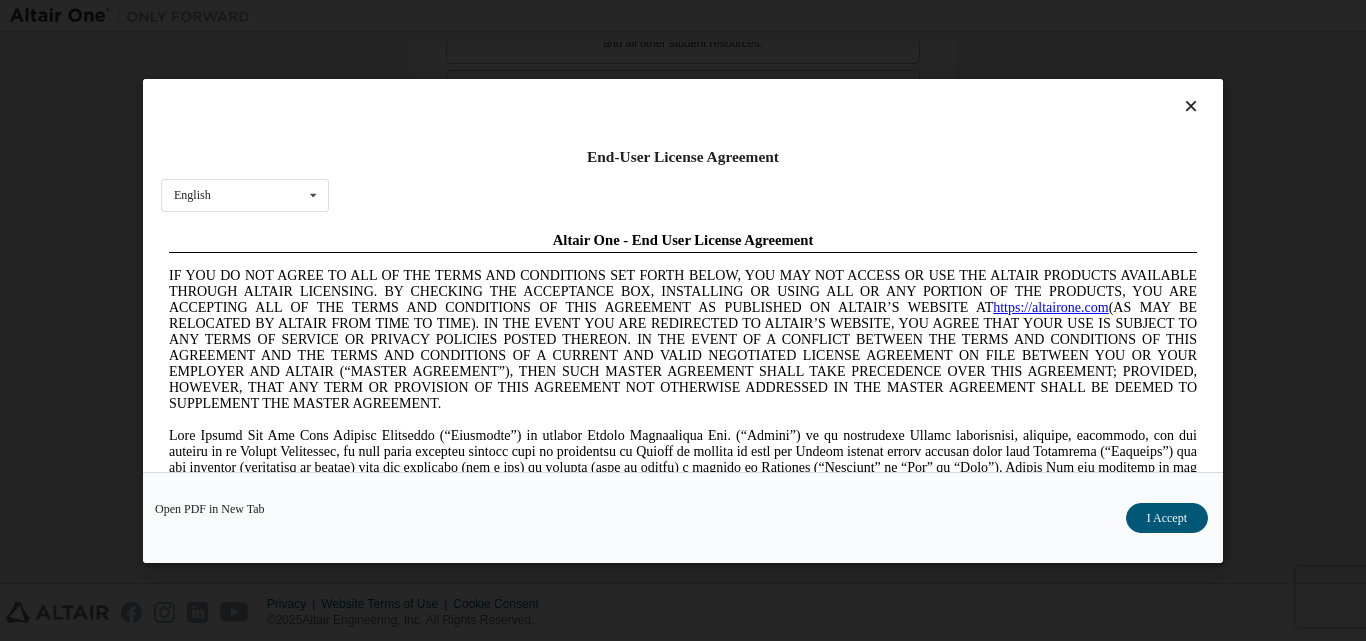 scroll, scrollTop: 0, scrollLeft: 0, axis: both 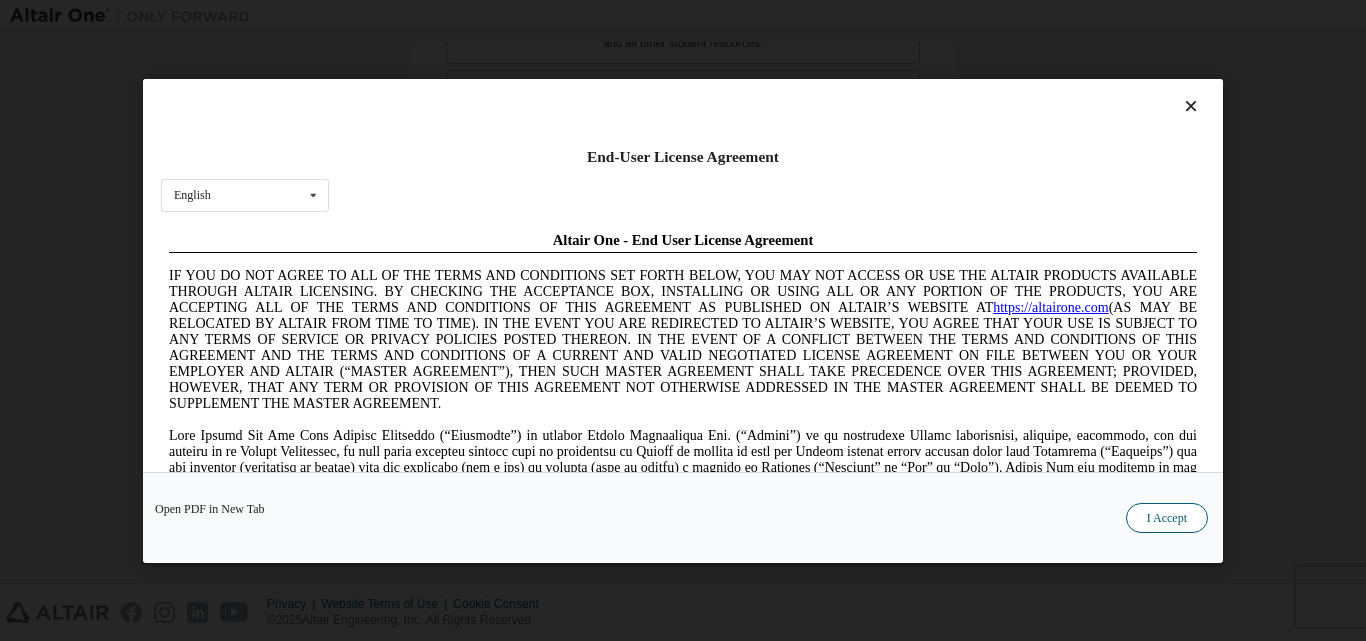 click on "I Accept" at bounding box center [1167, 517] 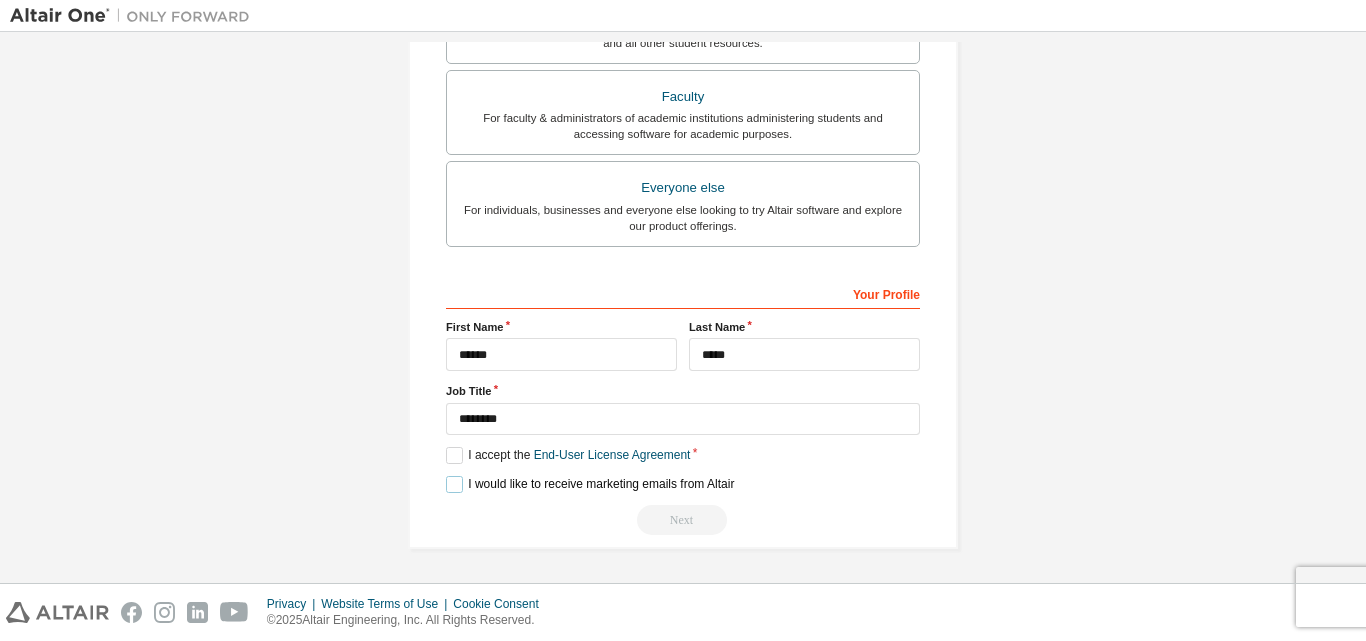 click on "I would like to receive marketing emails from Altair" at bounding box center (590, 484) 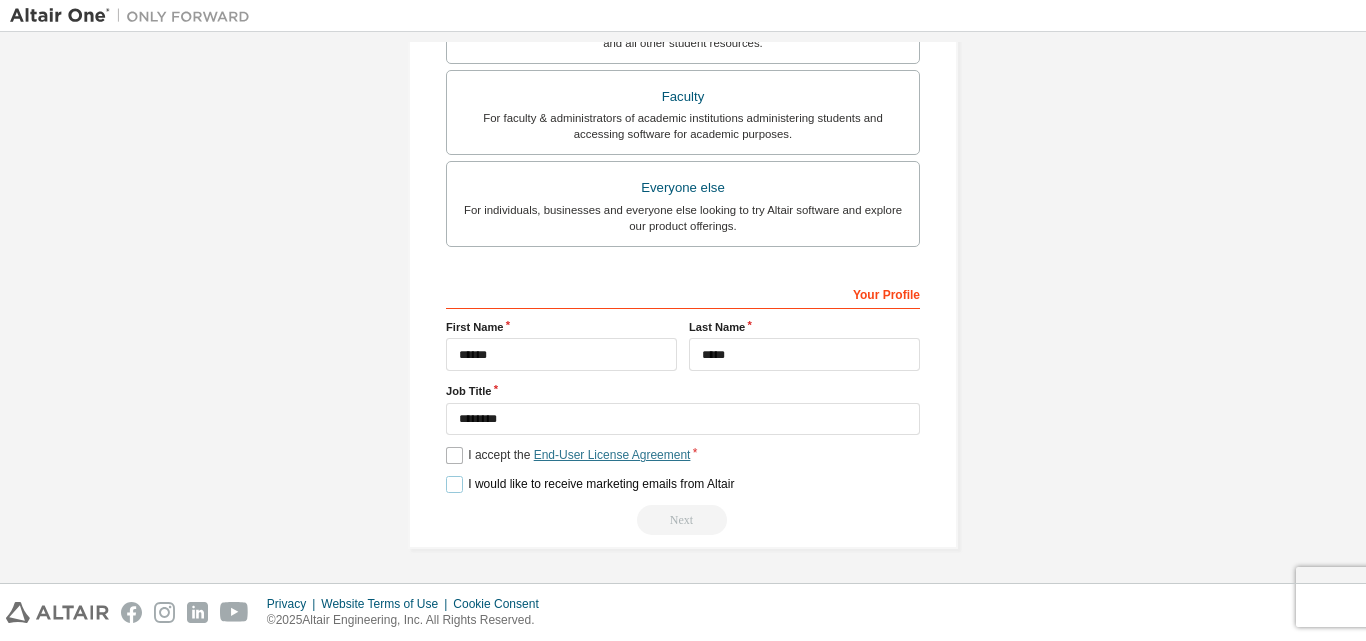 scroll, scrollTop: 228, scrollLeft: 0, axis: vertical 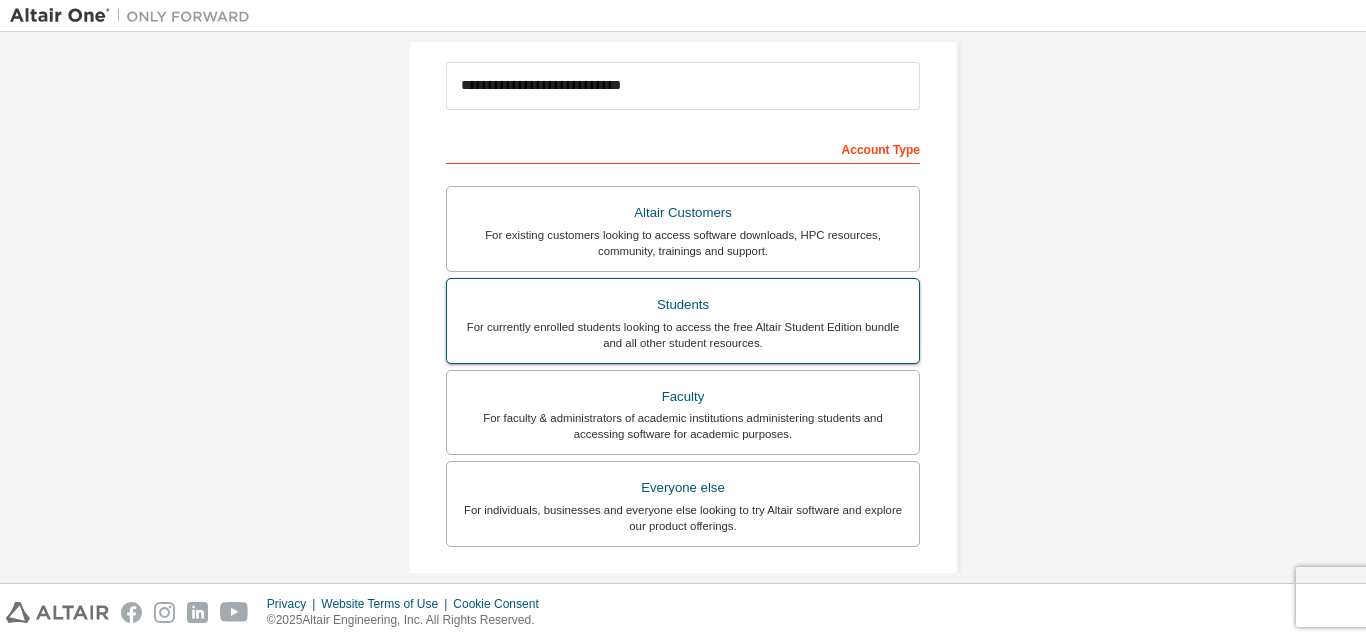 click on "For currently enrolled students looking to access the free Altair Student Edition bundle and all other student resources." at bounding box center (683, 335) 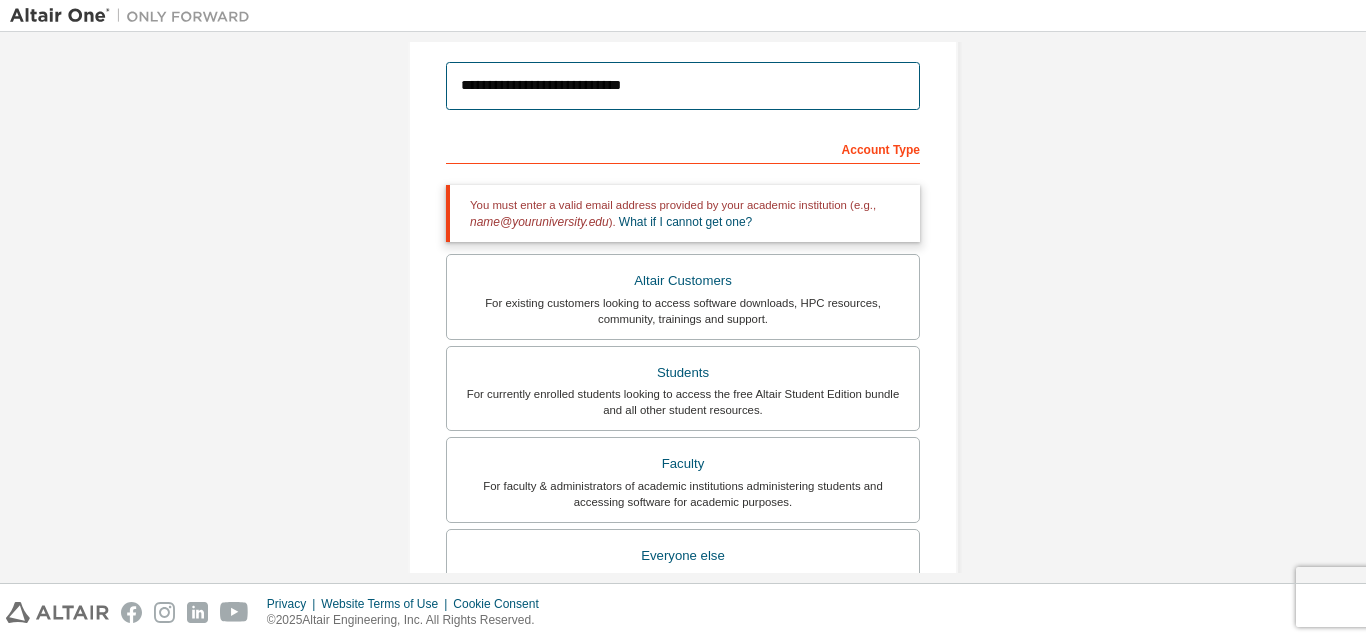 click on "**********" at bounding box center (683, 86) 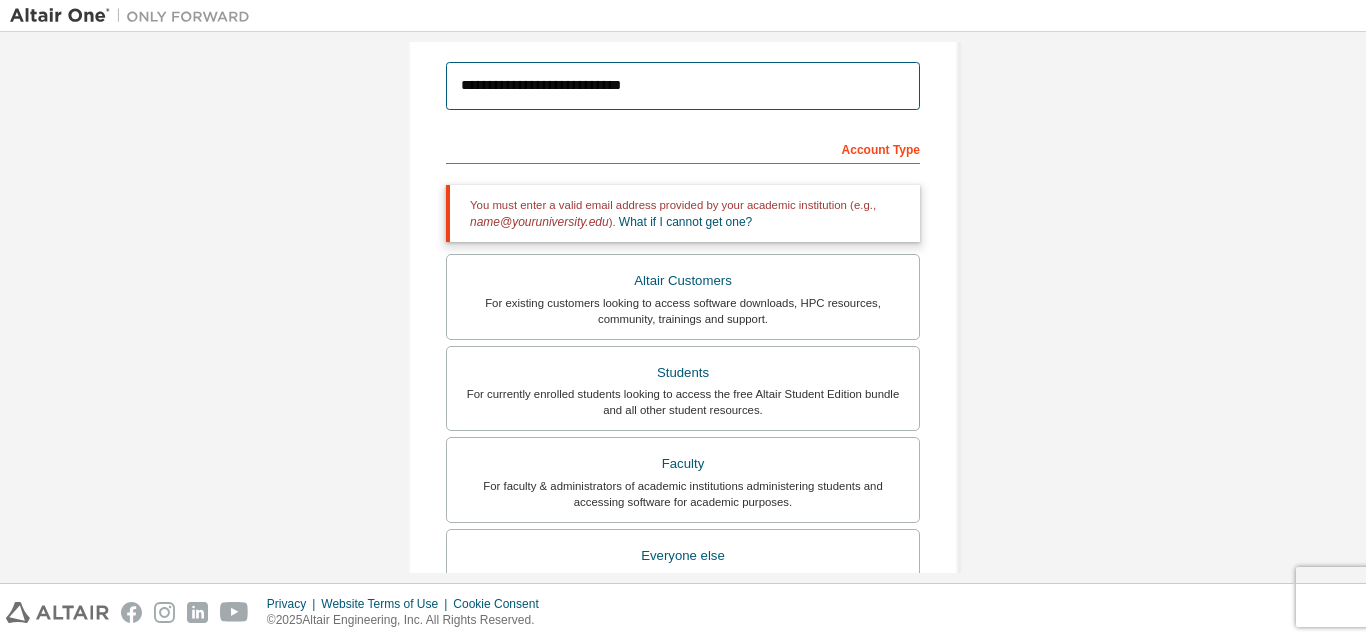 drag, startPoint x: 671, startPoint y: 99, endPoint x: 459, endPoint y: 81, distance: 212.76277 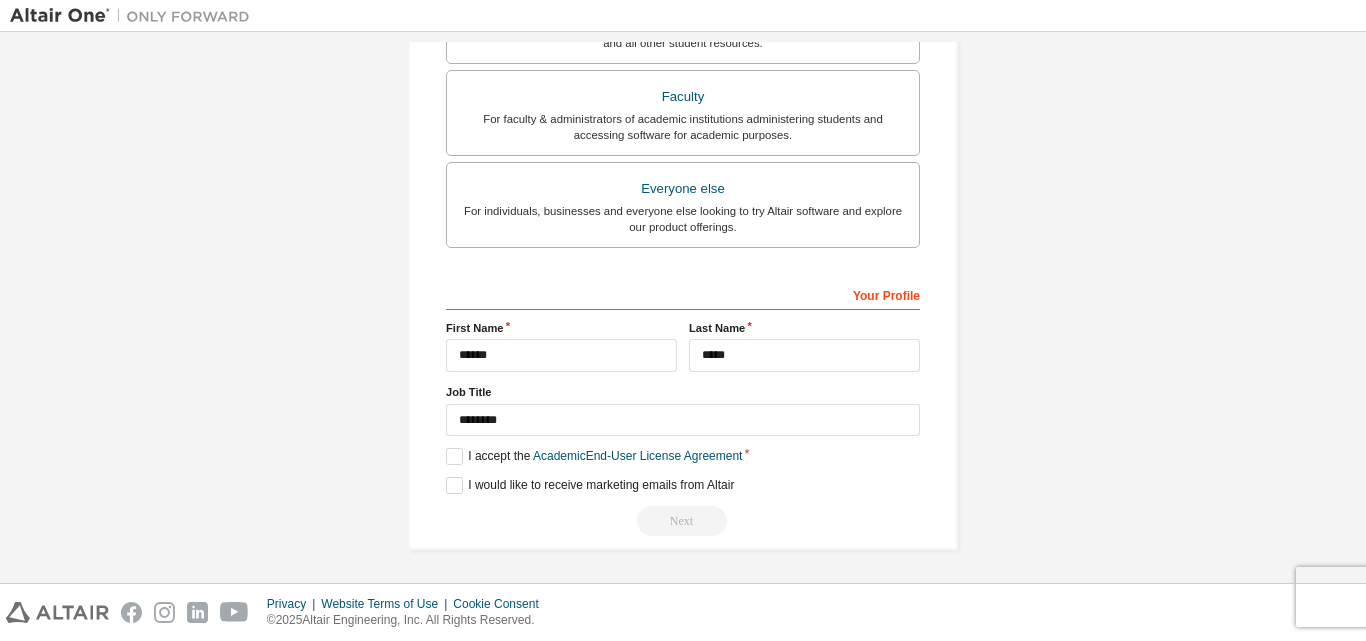 scroll, scrollTop: 597, scrollLeft: 0, axis: vertical 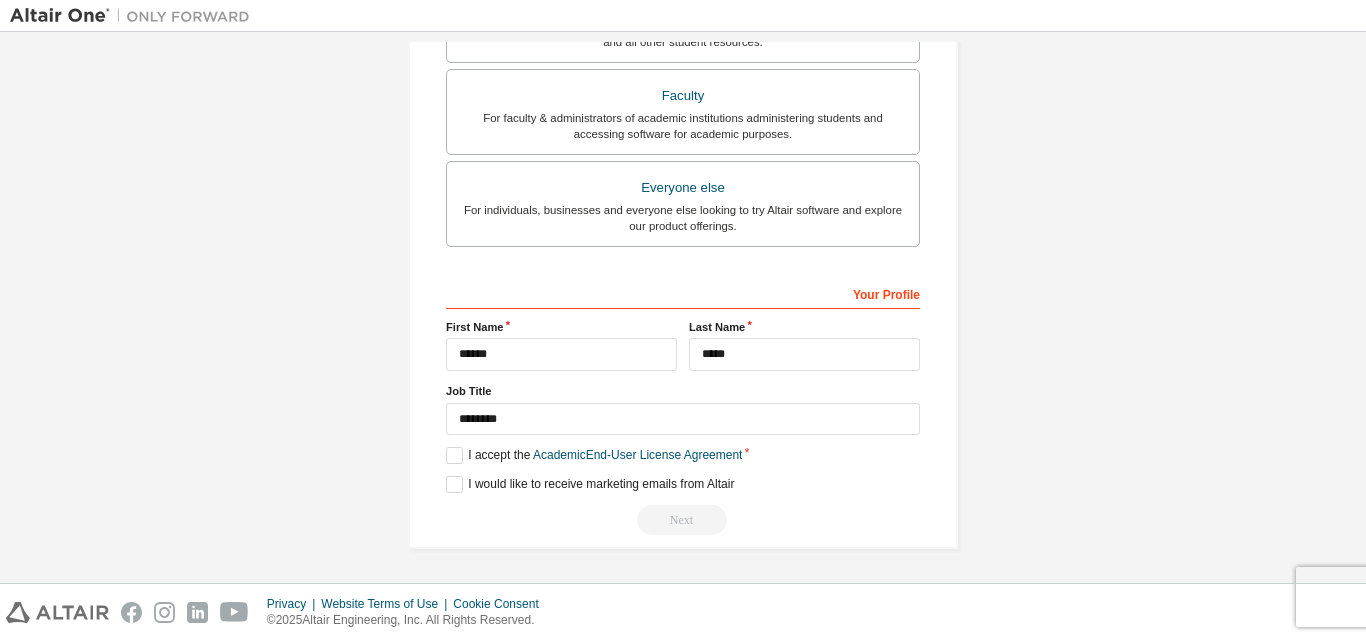 click on "**********" at bounding box center (683, 406) 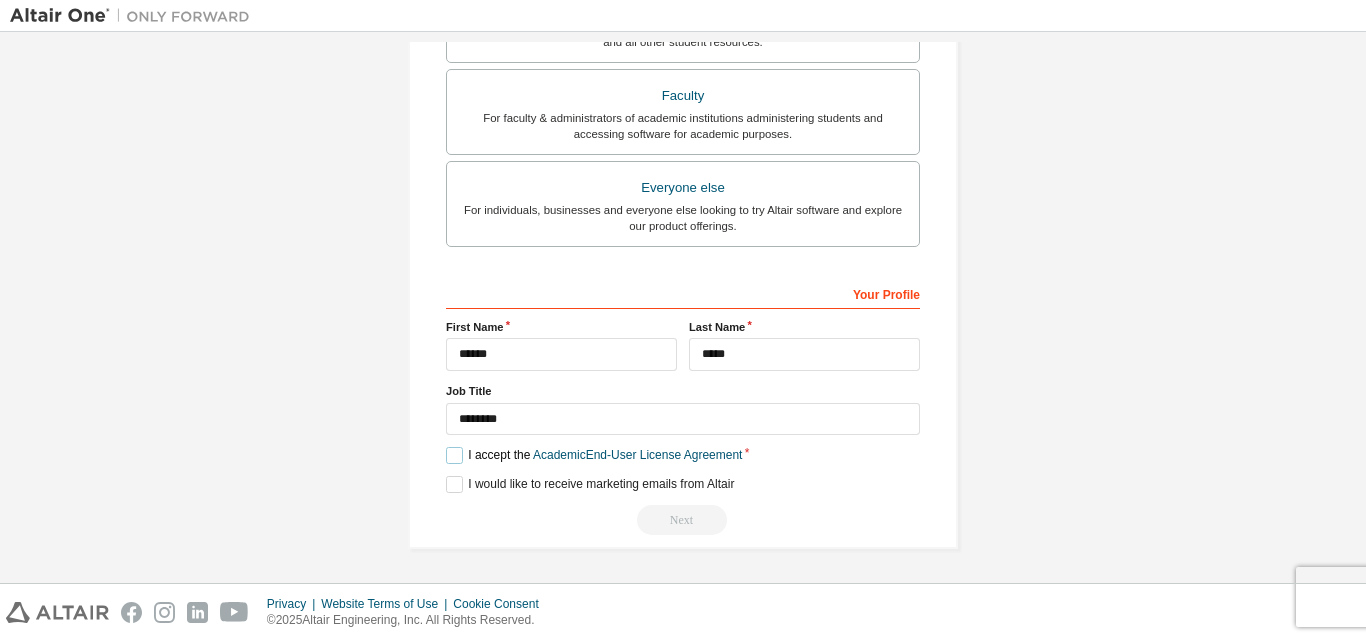 click on "I accept the   Academic   End-User License Agreement" at bounding box center (594, 455) 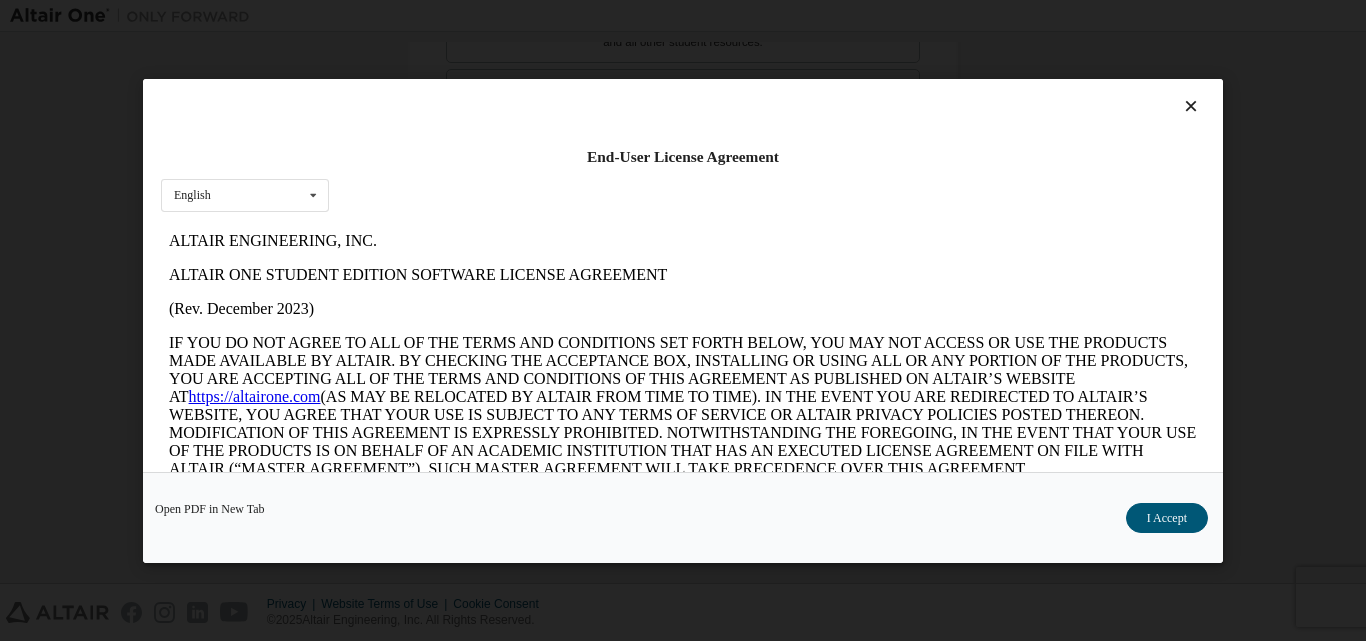 scroll, scrollTop: 0, scrollLeft: 0, axis: both 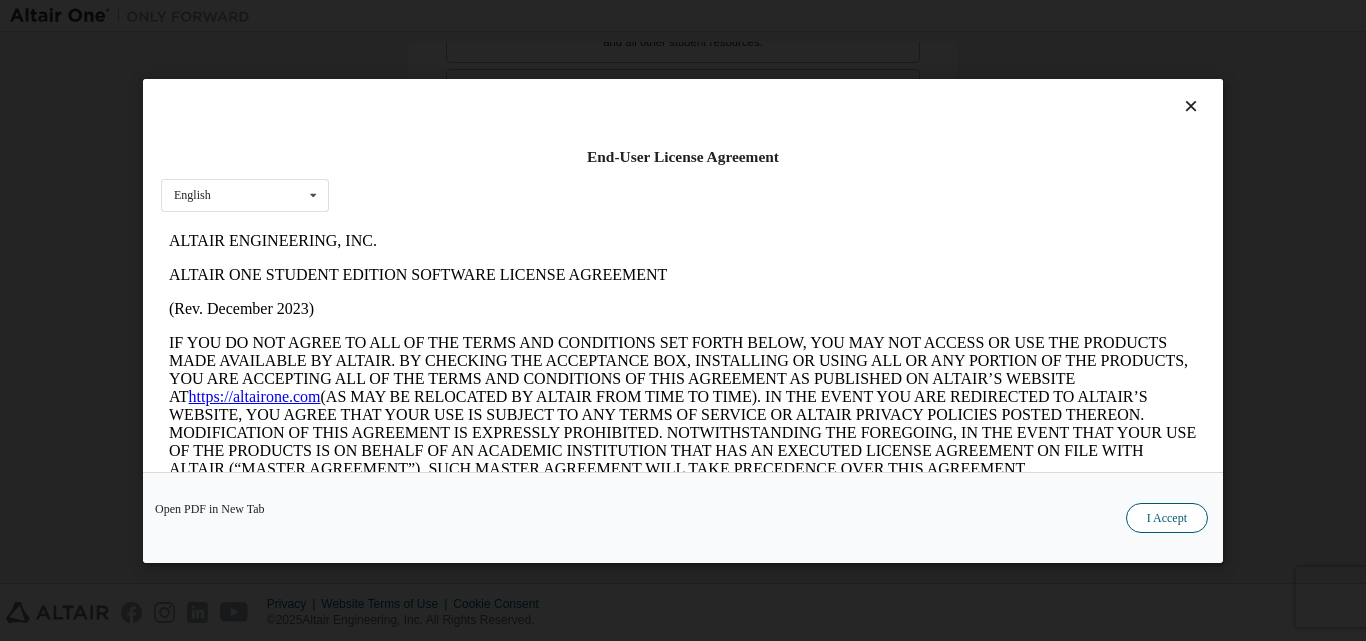 click on "I Accept" at bounding box center (1167, 517) 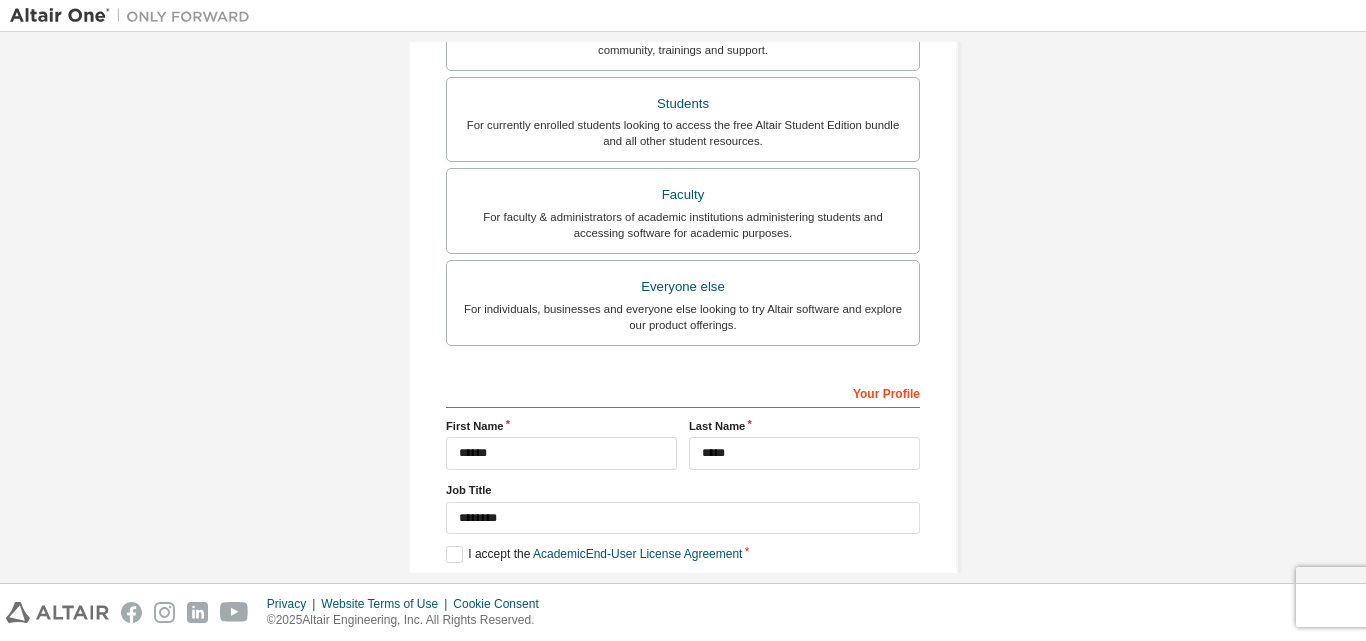scroll, scrollTop: 397, scrollLeft: 0, axis: vertical 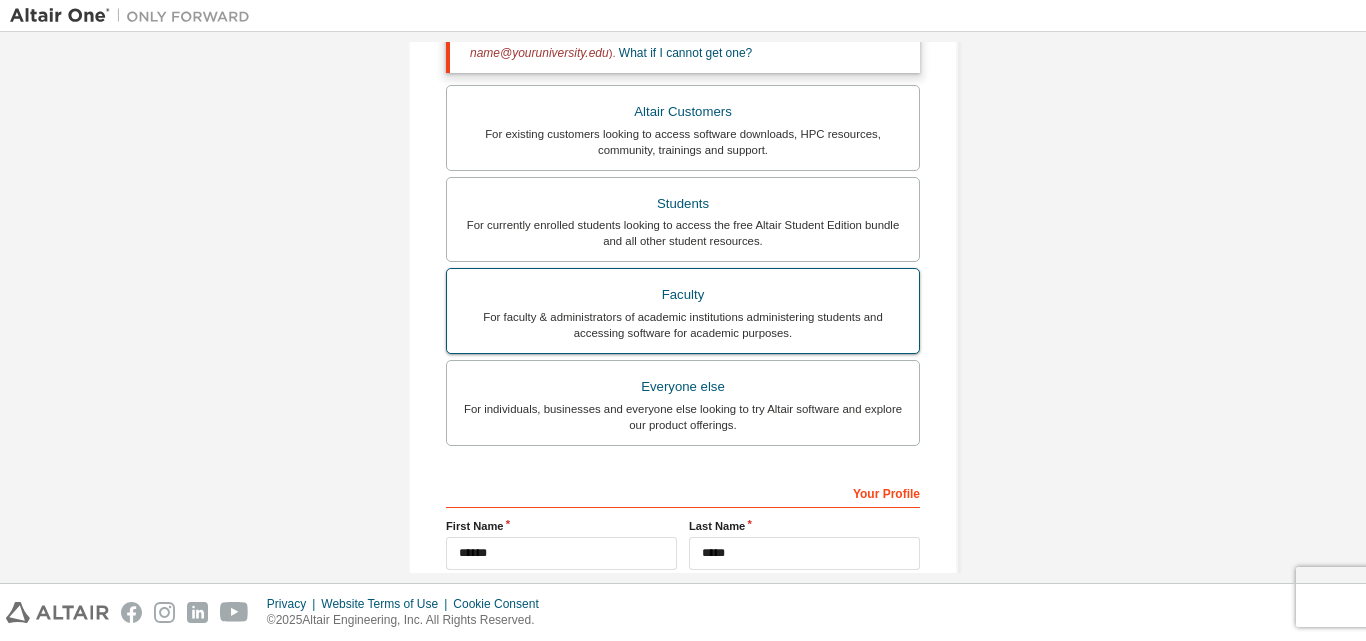 click on "For faculty & administrators of academic institutions administering students and accessing software for academic purposes." at bounding box center (683, 325) 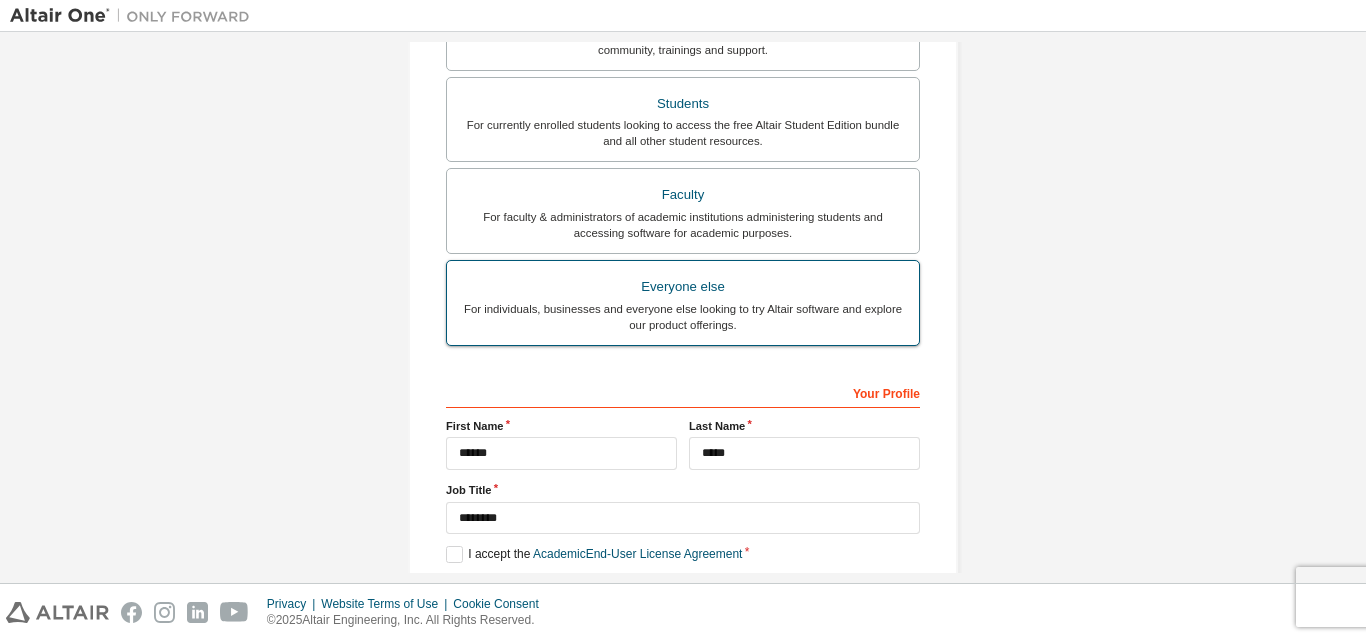 click on "For individuals, businesses and everyone else looking to try Altair software and explore our product offerings." at bounding box center (683, 317) 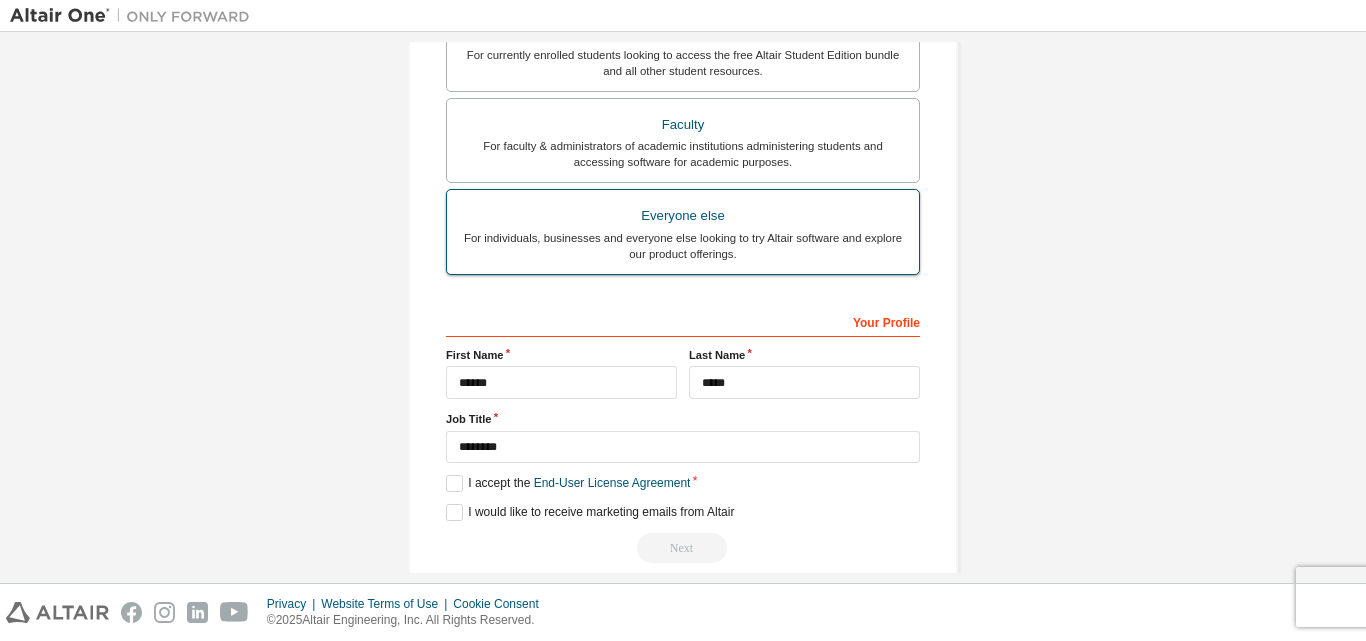 scroll, scrollTop: 528, scrollLeft: 0, axis: vertical 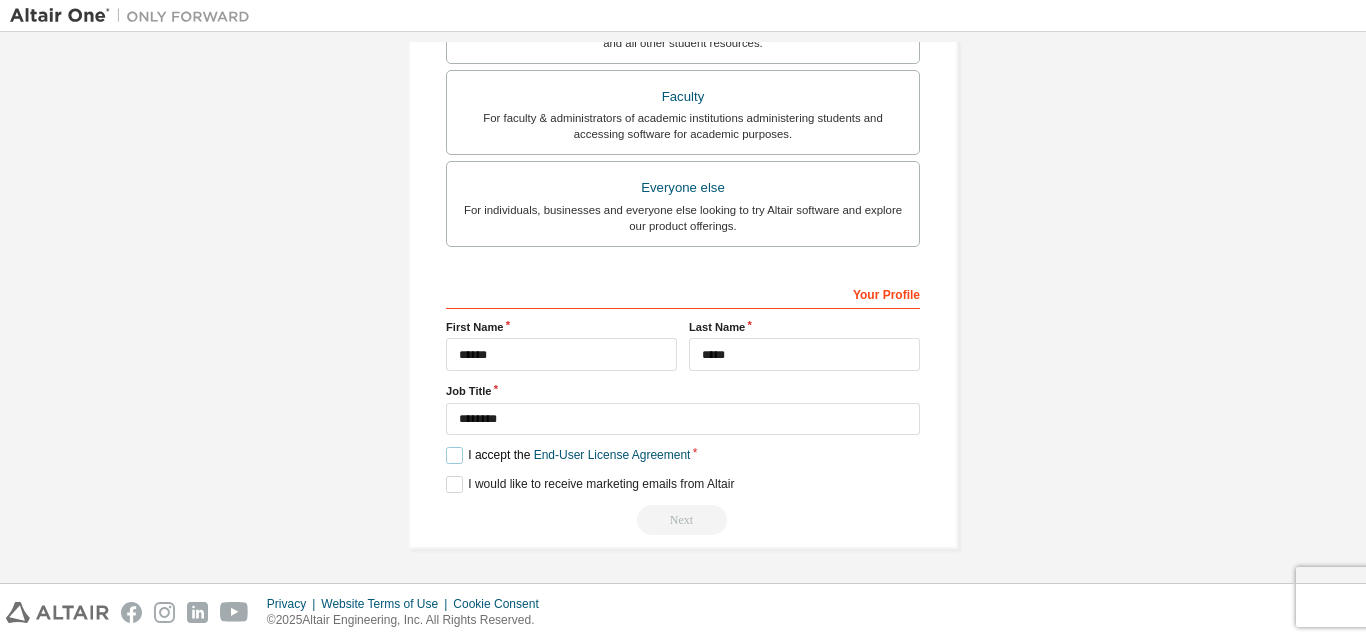 click on "I accept the    End-User License Agreement" at bounding box center (568, 455) 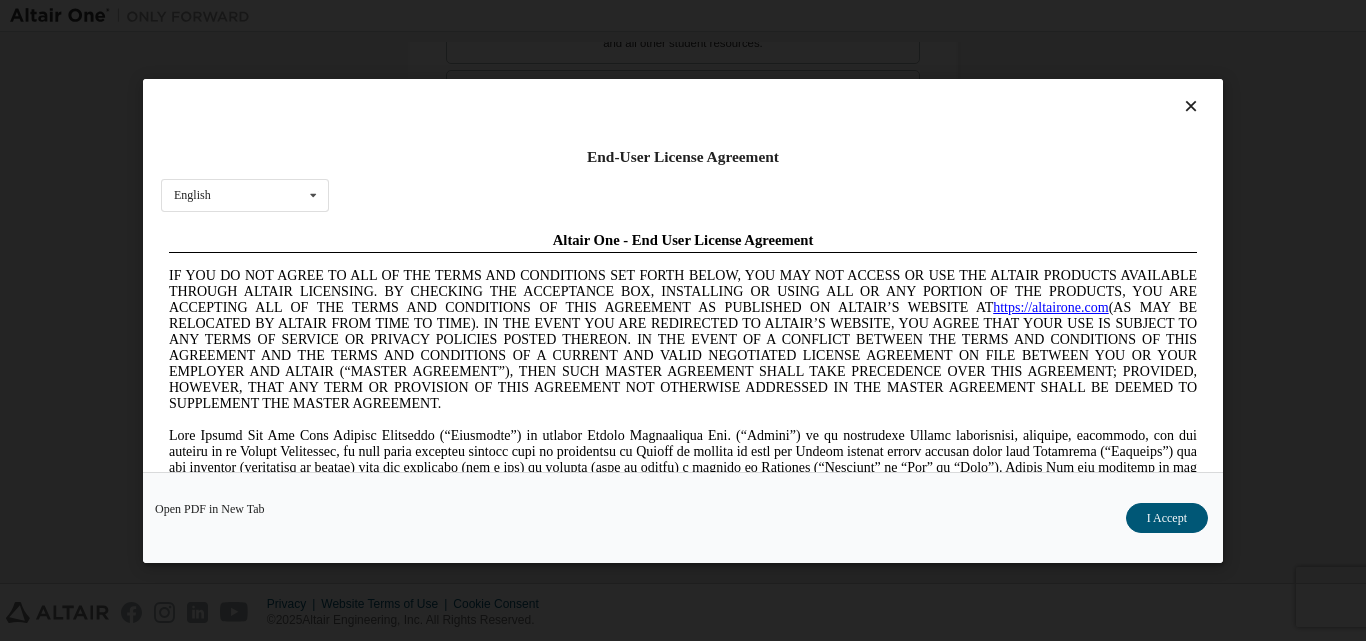 scroll, scrollTop: 0, scrollLeft: 0, axis: both 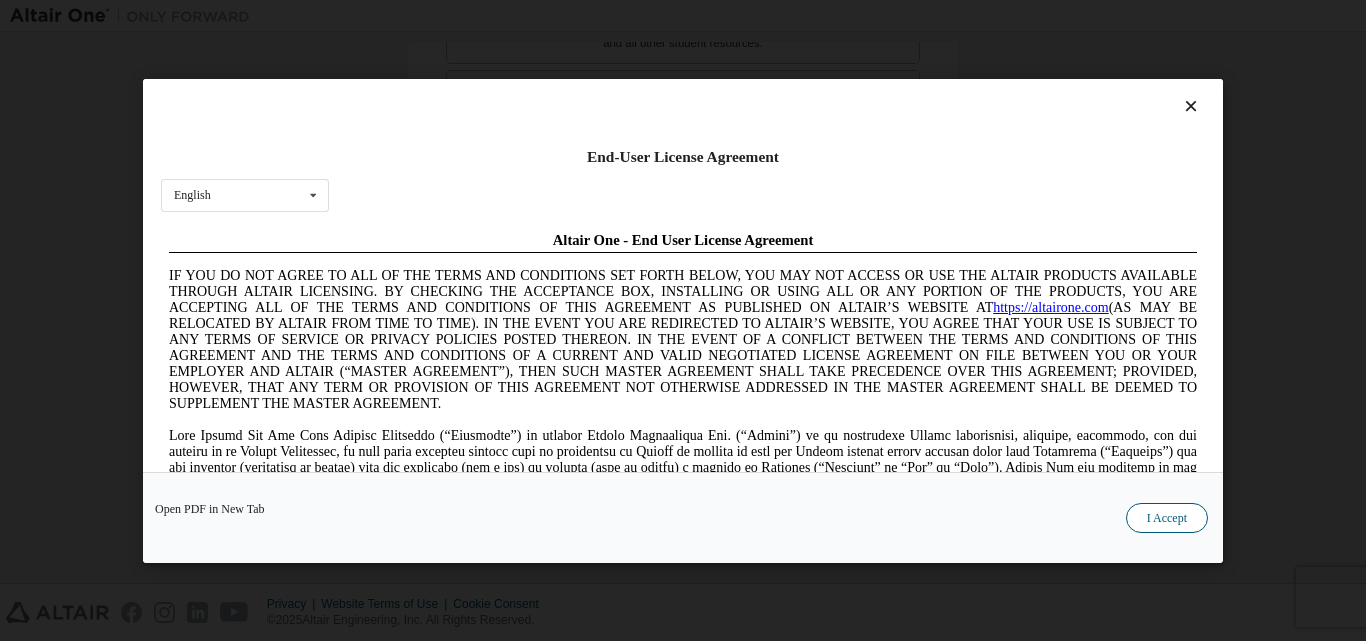 click on "I Accept" at bounding box center [1167, 517] 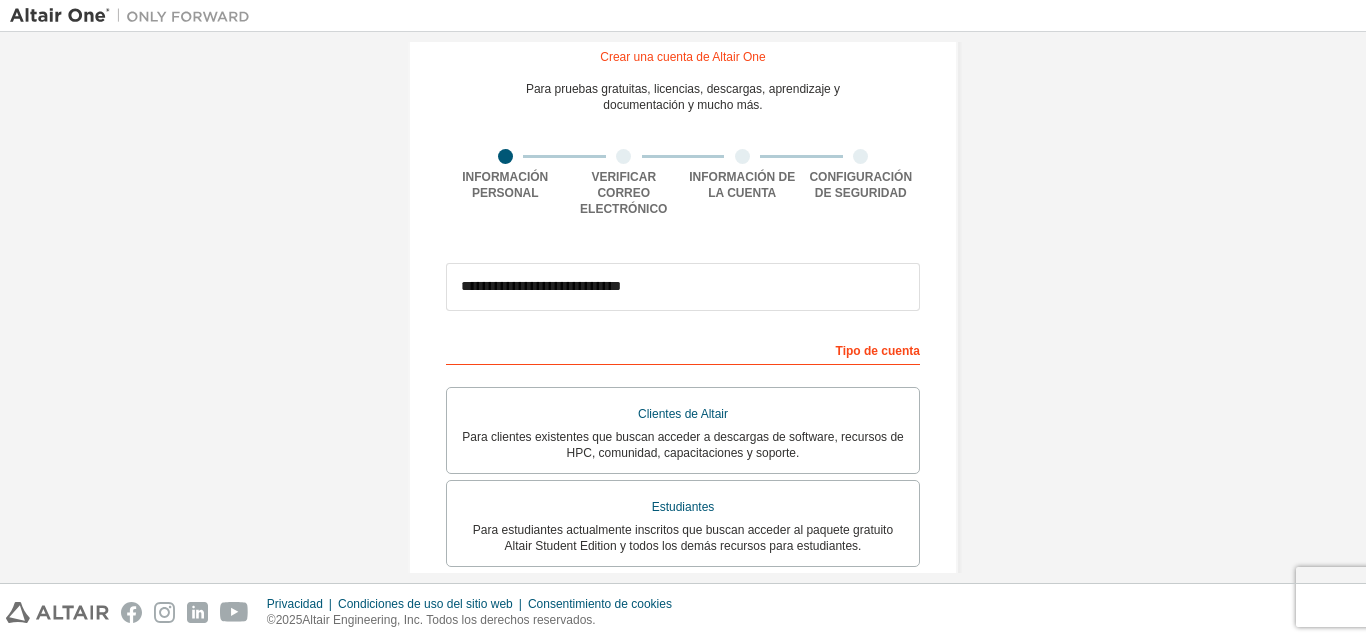 scroll, scrollTop: 300, scrollLeft: 0, axis: vertical 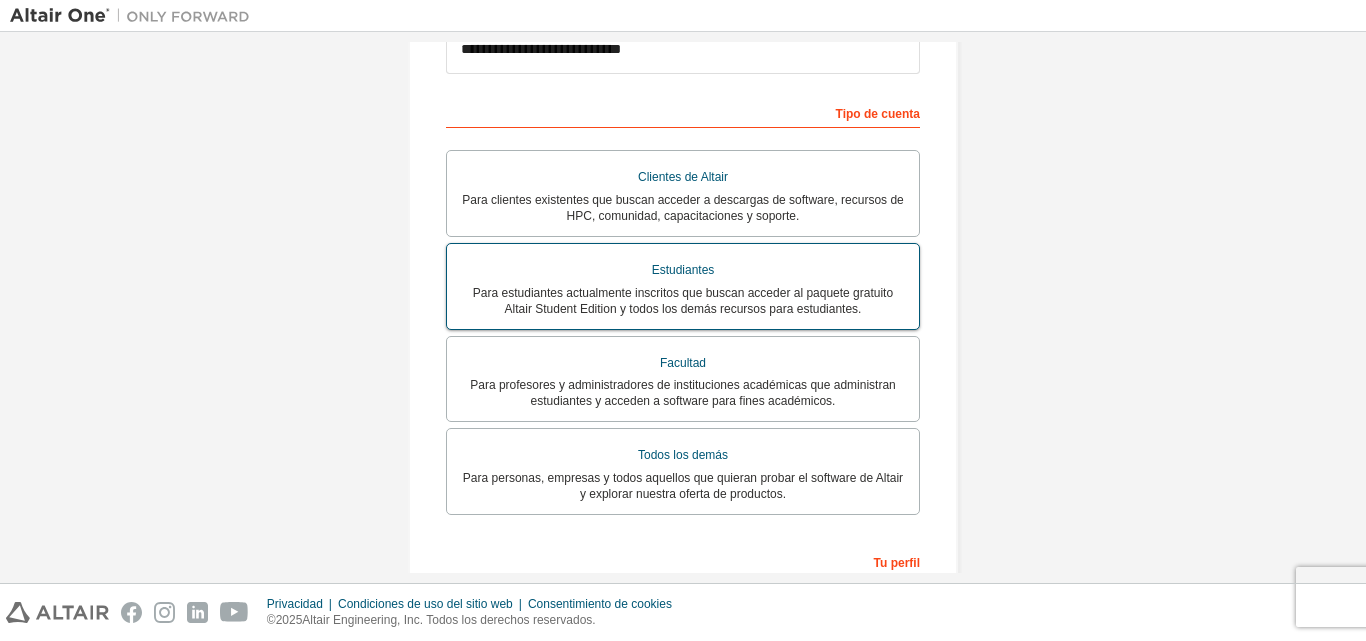 click on "Para estudiantes actualmente inscritos que buscan acceder al paquete gratuito Altair Student Edition y todos los demás recursos para estudiantes." at bounding box center (683, 301) 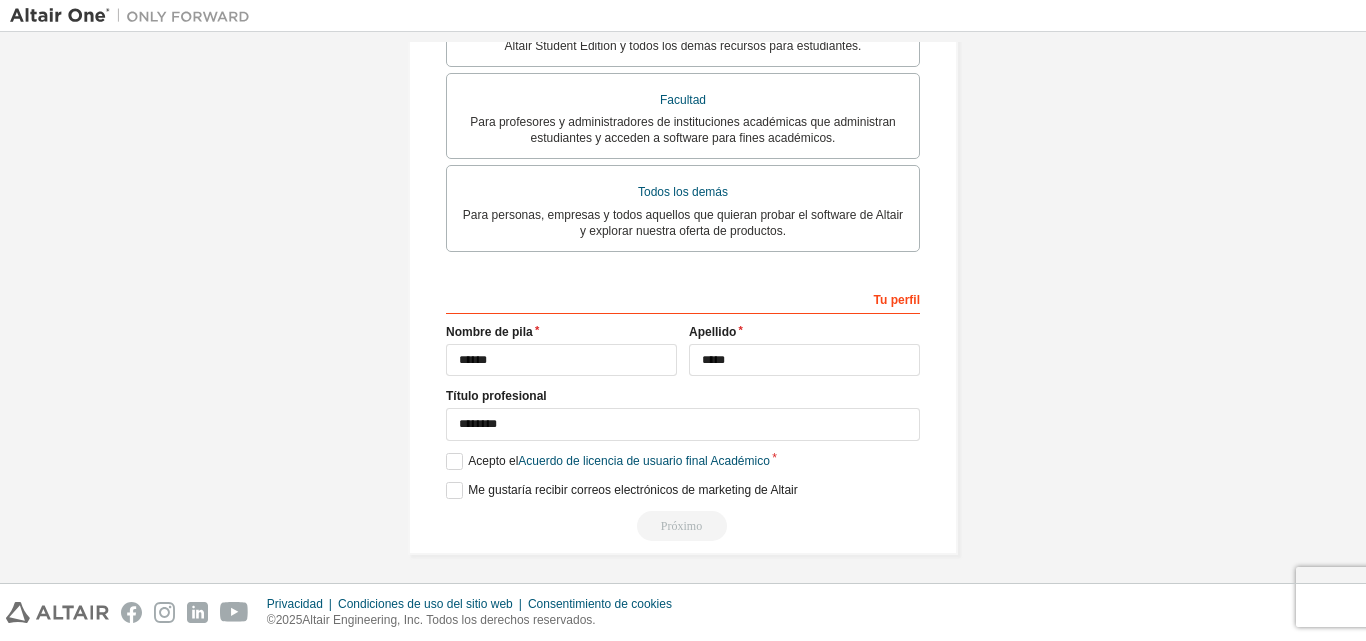 scroll, scrollTop: 651, scrollLeft: 0, axis: vertical 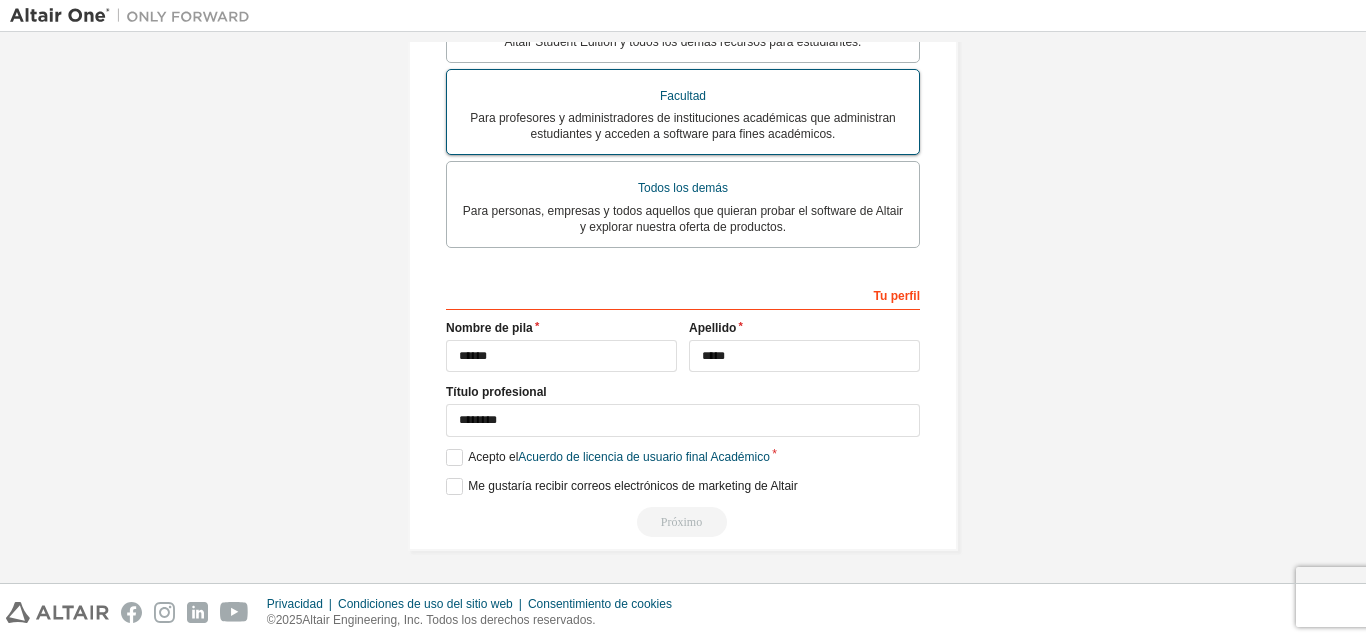 click on "Facultad Para profesores y administradores de instituciones académicas que administran estudiantes y acceden a software para fines académicos." at bounding box center (683, 112) 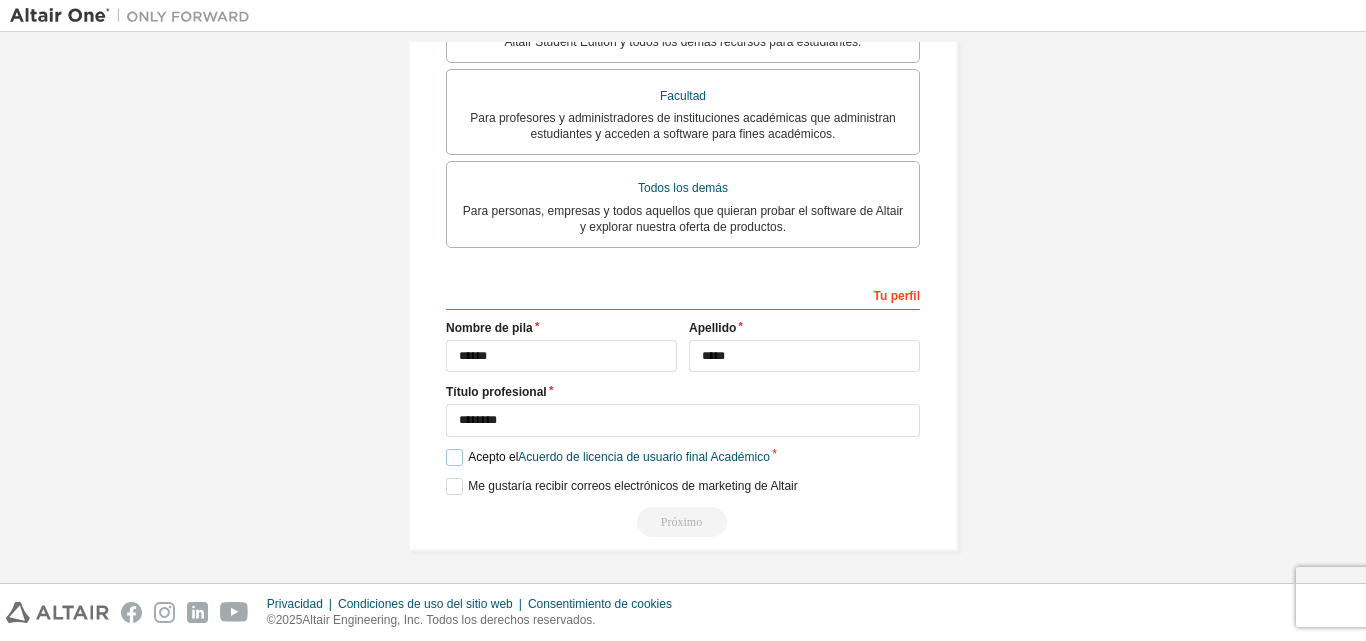 click on "Acepto el  Acuerdo de licencia de usuario final   Académico" at bounding box center [608, 457] 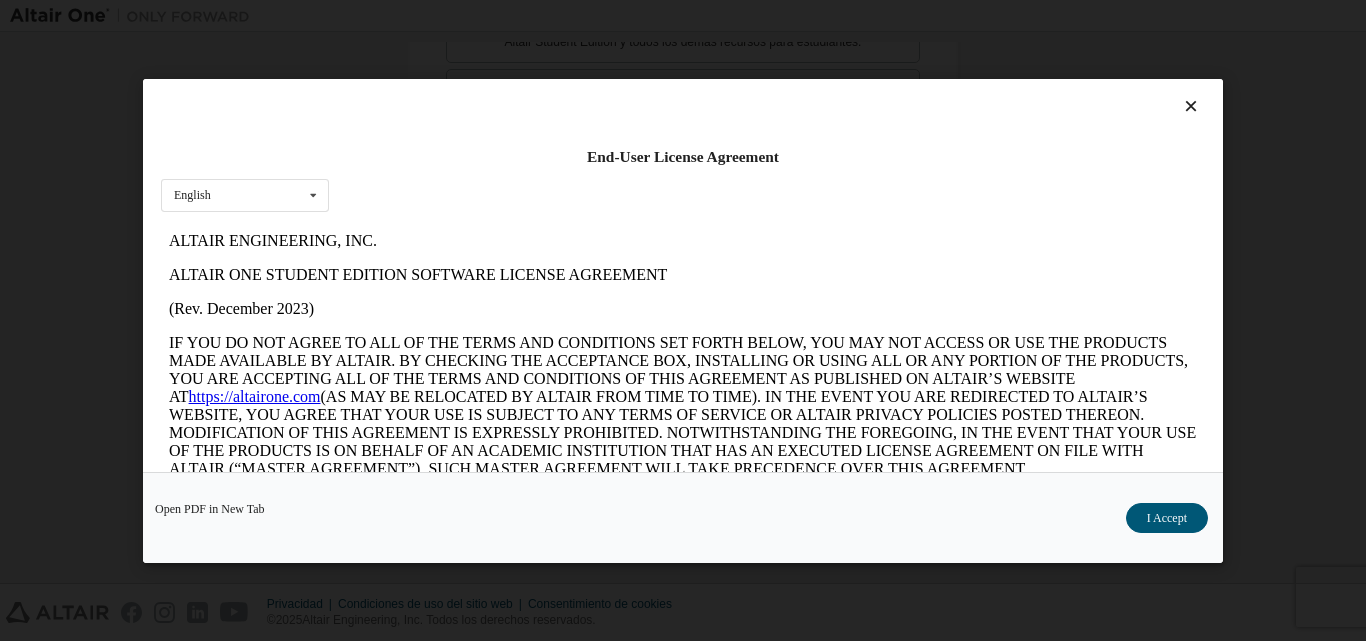 scroll, scrollTop: 0, scrollLeft: 0, axis: both 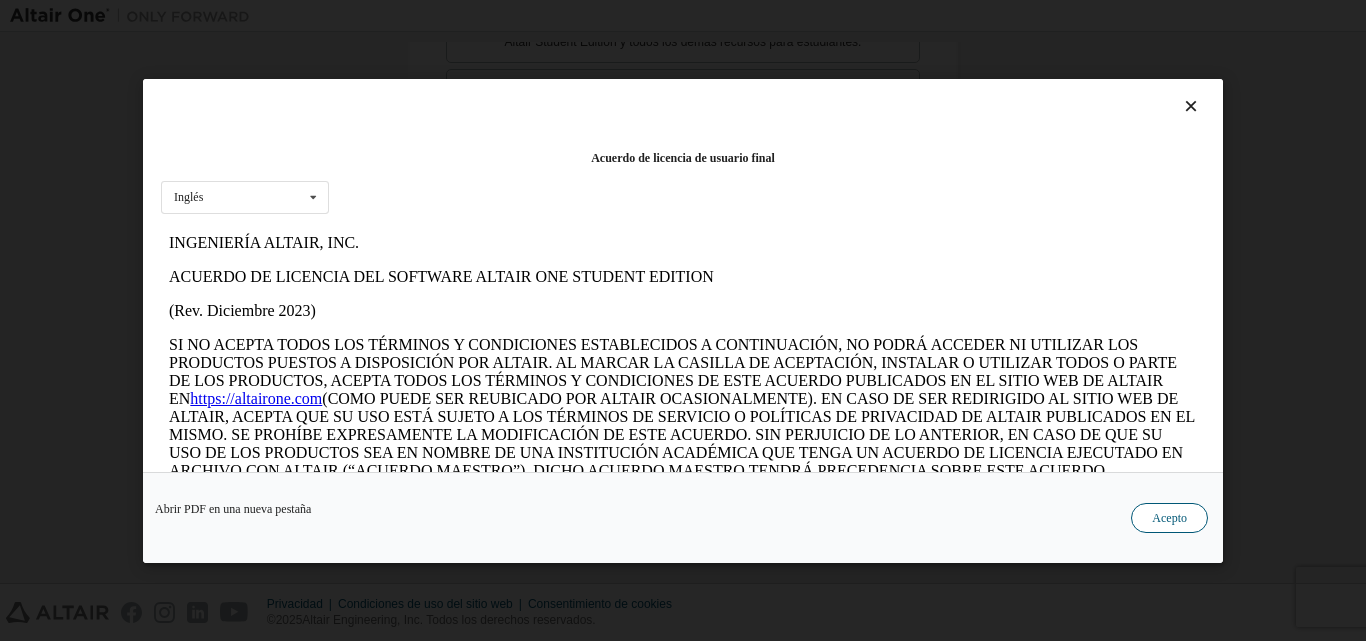 click on "Acepto" at bounding box center (1169, 517) 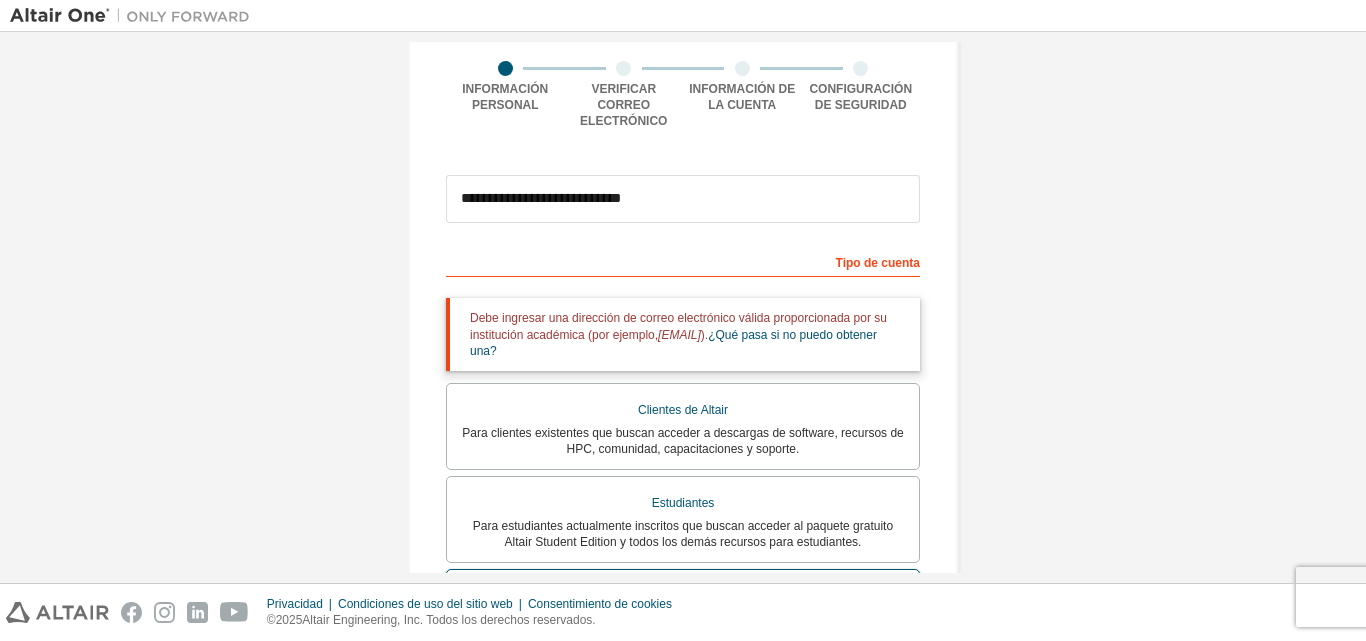 scroll, scrollTop: 251, scrollLeft: 0, axis: vertical 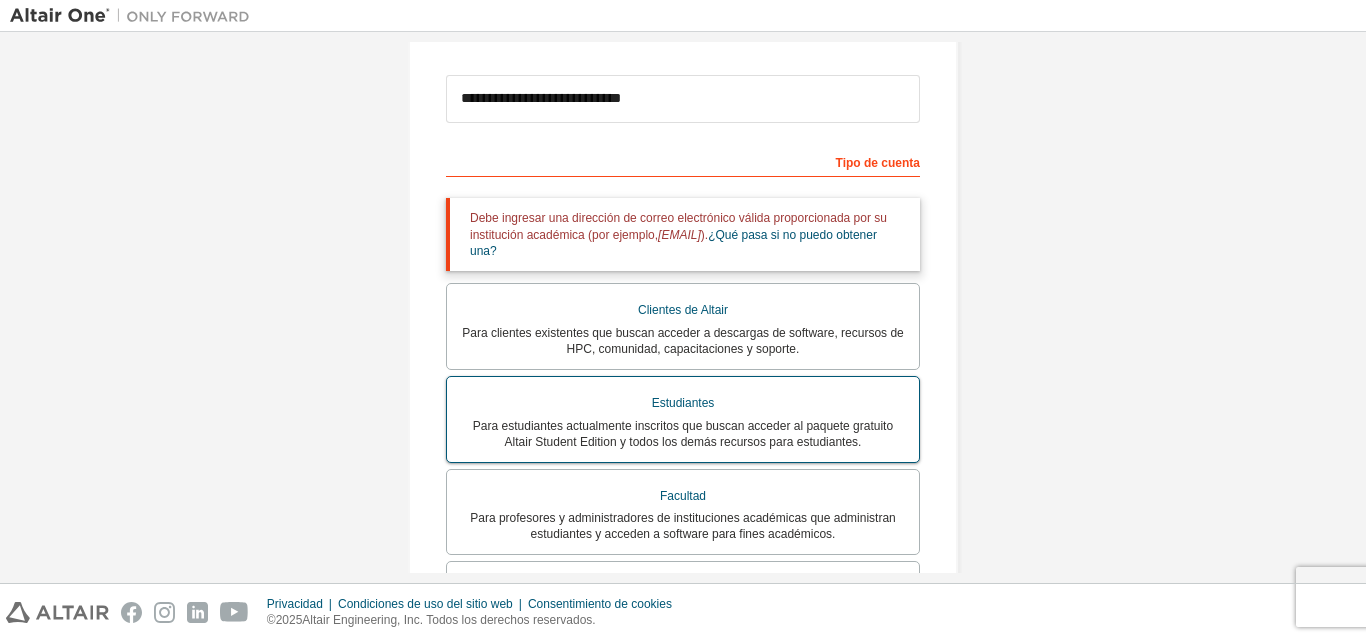 click on "Estudiantes" at bounding box center (683, 403) 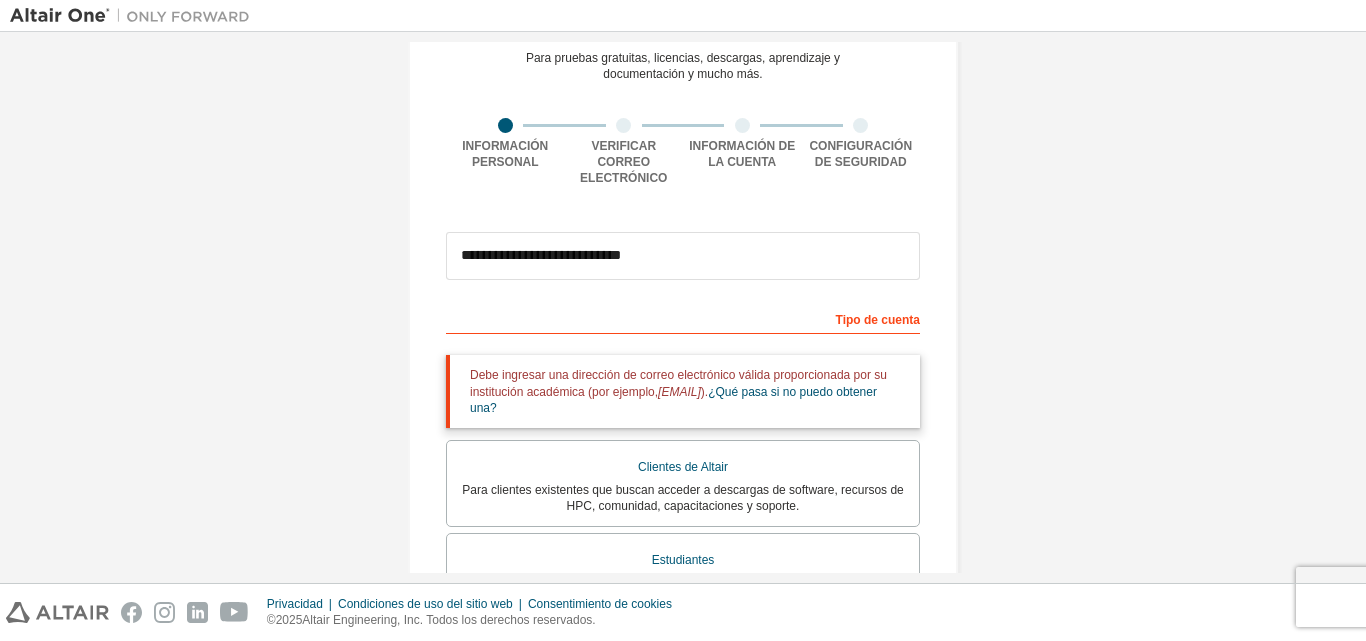 click on "**********" at bounding box center [683, 540] 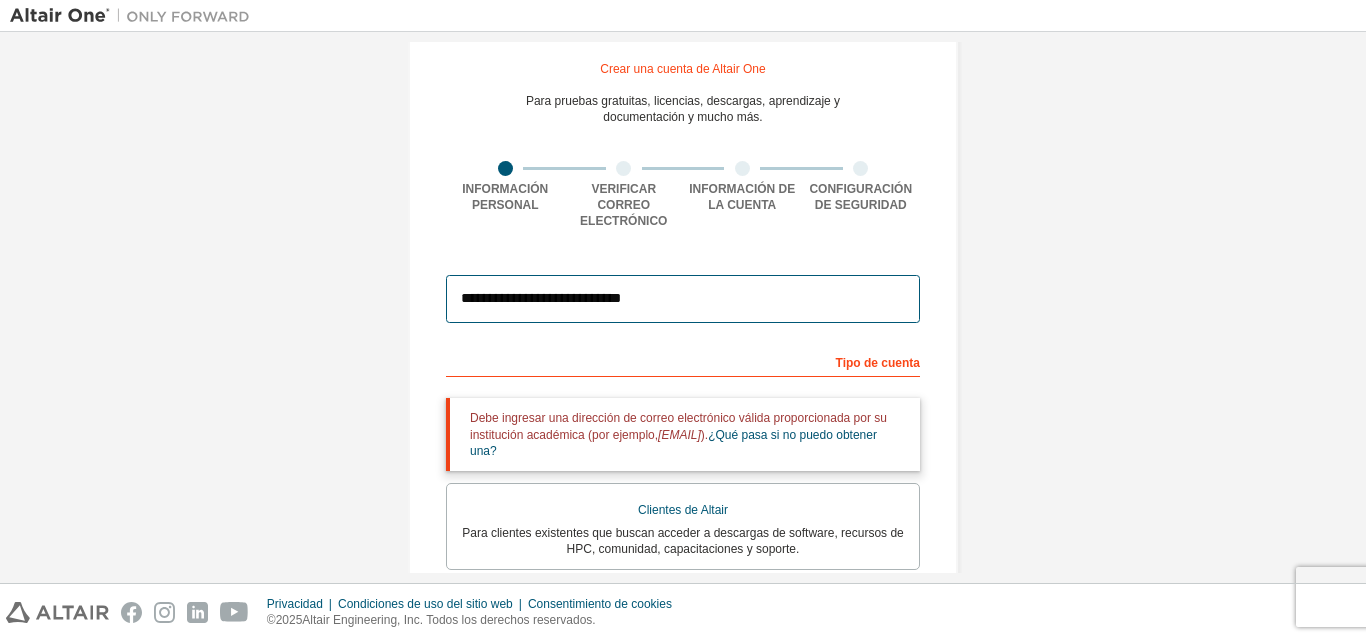 drag, startPoint x: 701, startPoint y: 303, endPoint x: 440, endPoint y: 276, distance: 262.39282 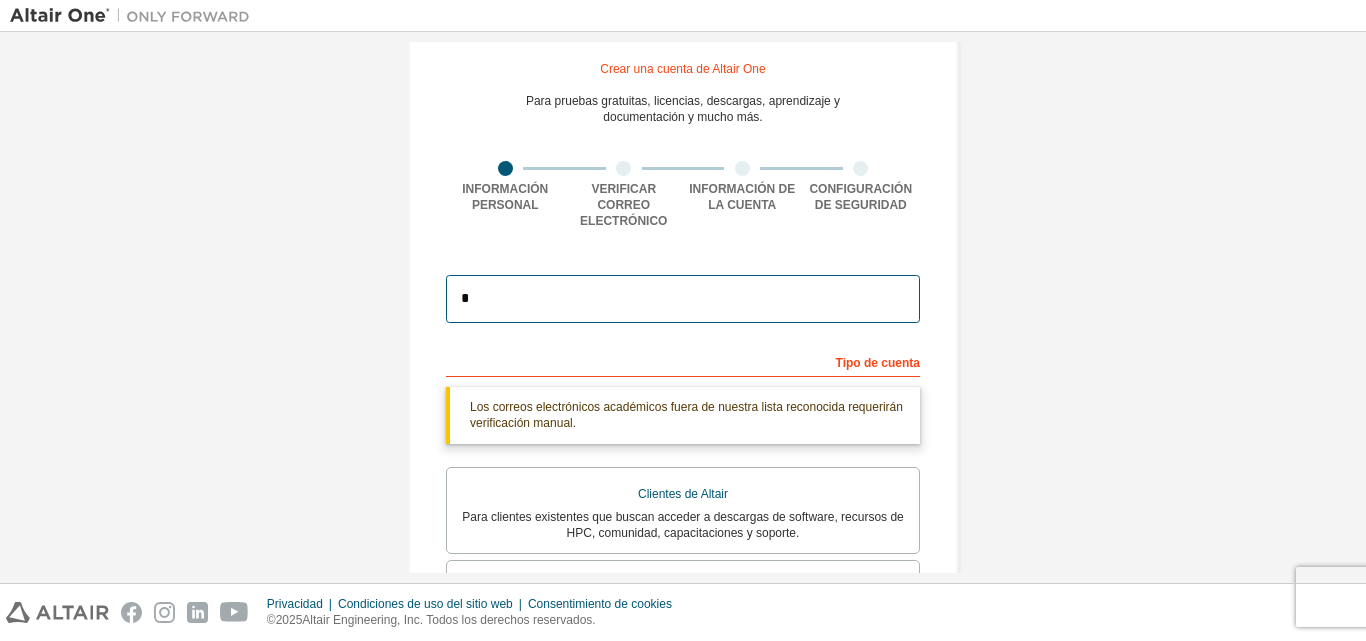 type on "**********" 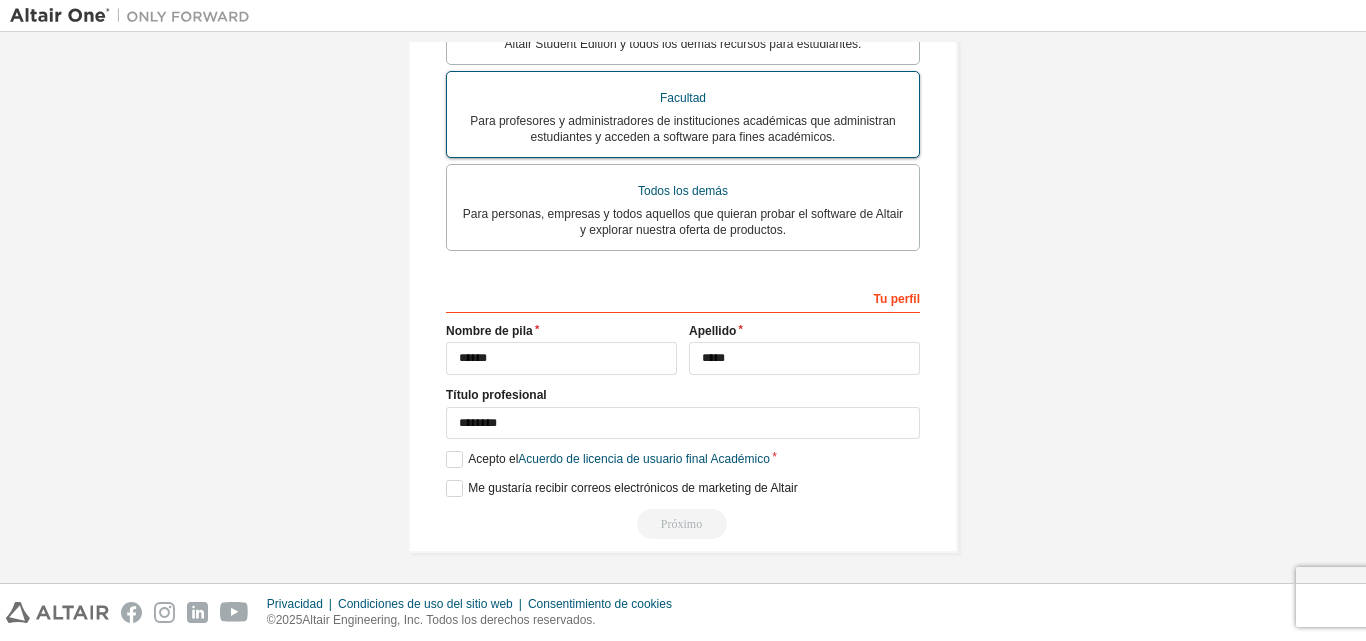 scroll, scrollTop: 633, scrollLeft: 0, axis: vertical 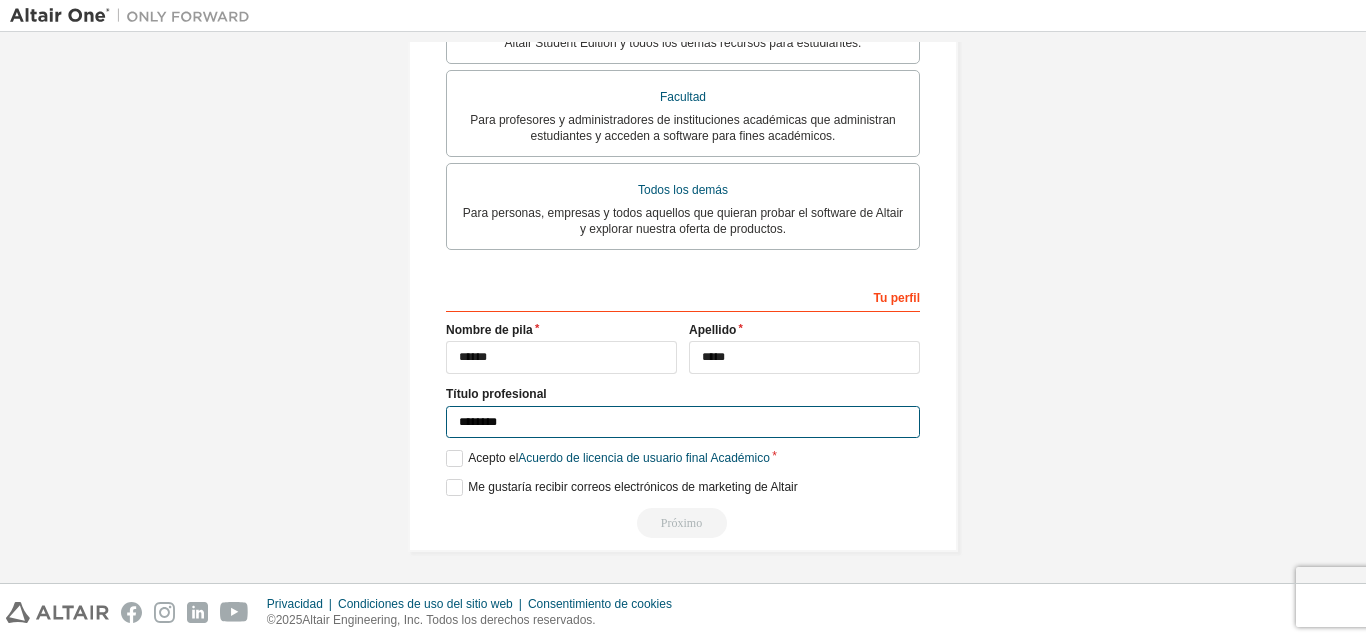 click on "********" at bounding box center [683, 422] 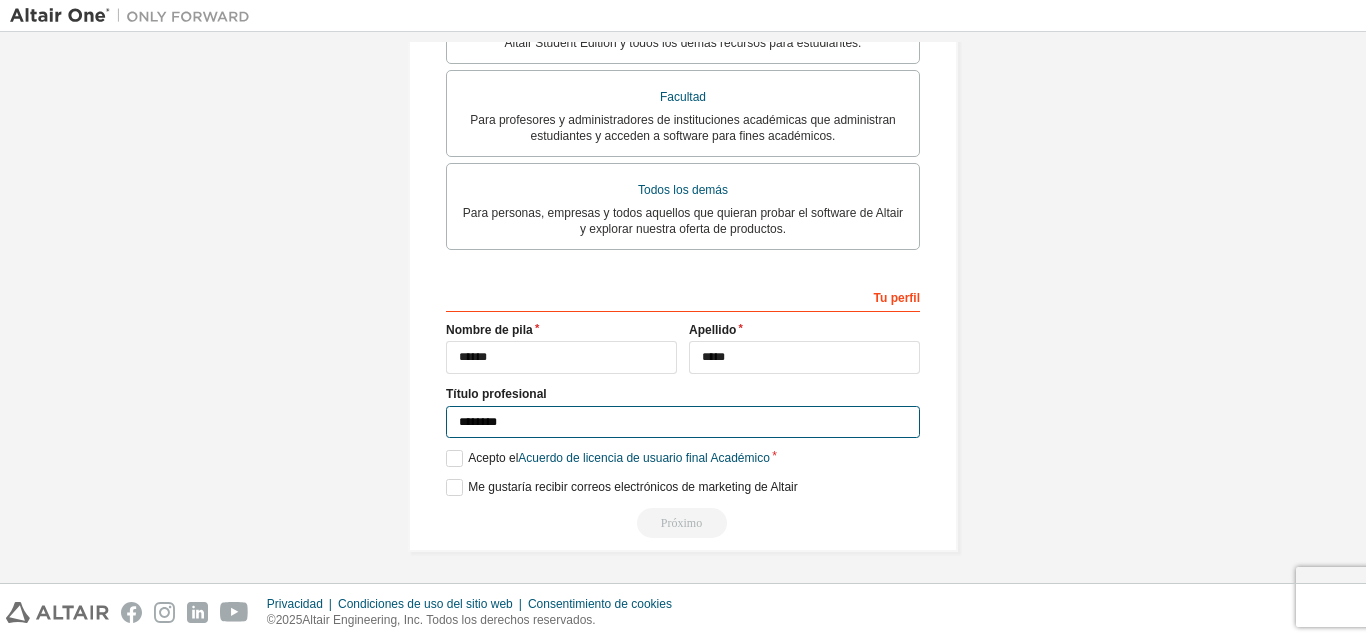 scroll, scrollTop: 563, scrollLeft: 0, axis: vertical 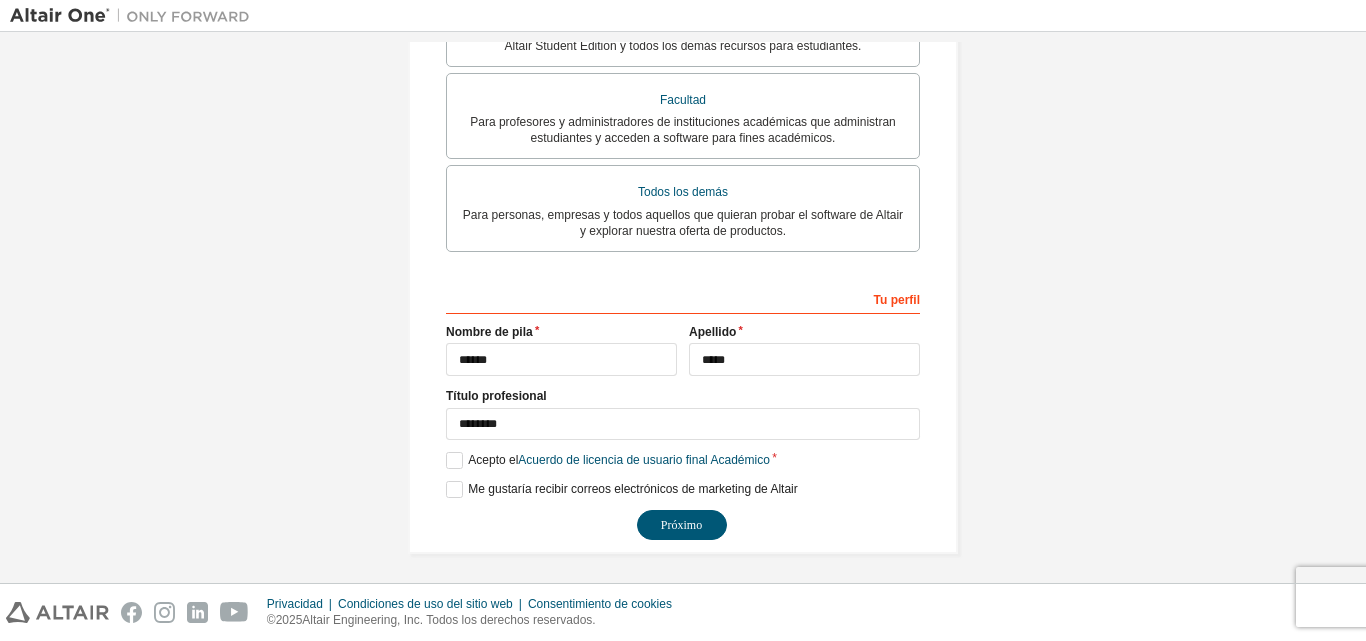 click on "Próximo" at bounding box center [683, 525] 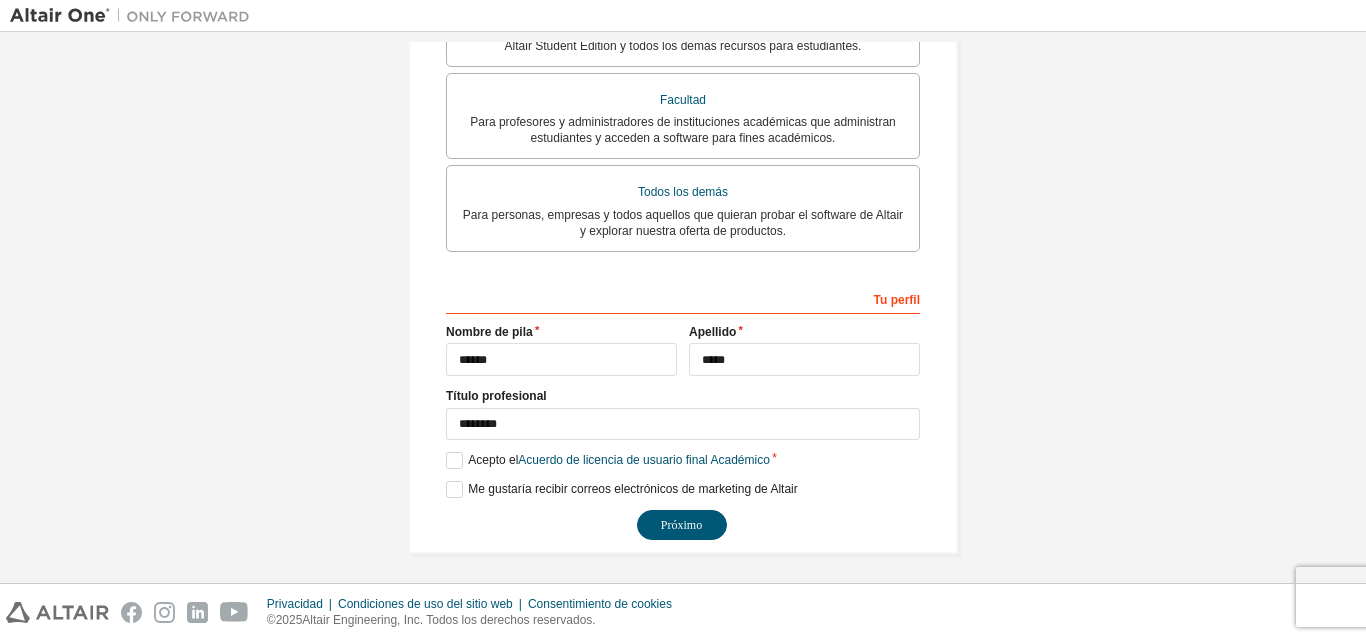 click on "Próximo" at bounding box center (683, 525) 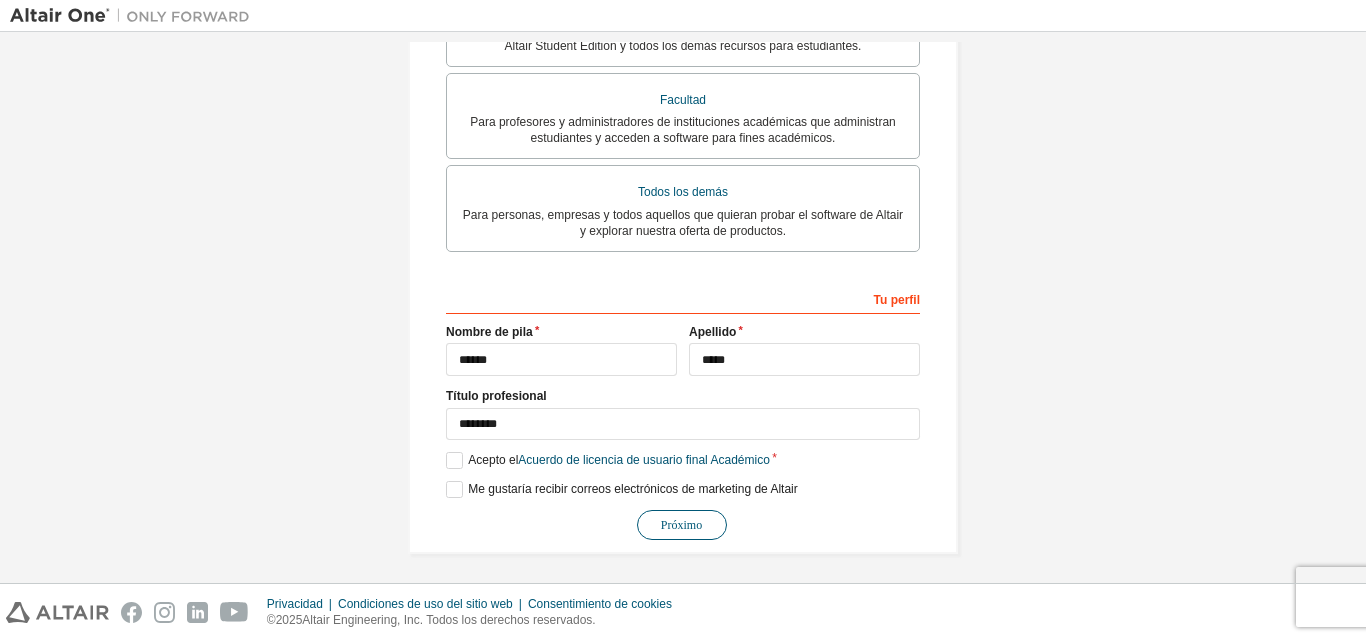 click on "Próximo" at bounding box center [682, 525] 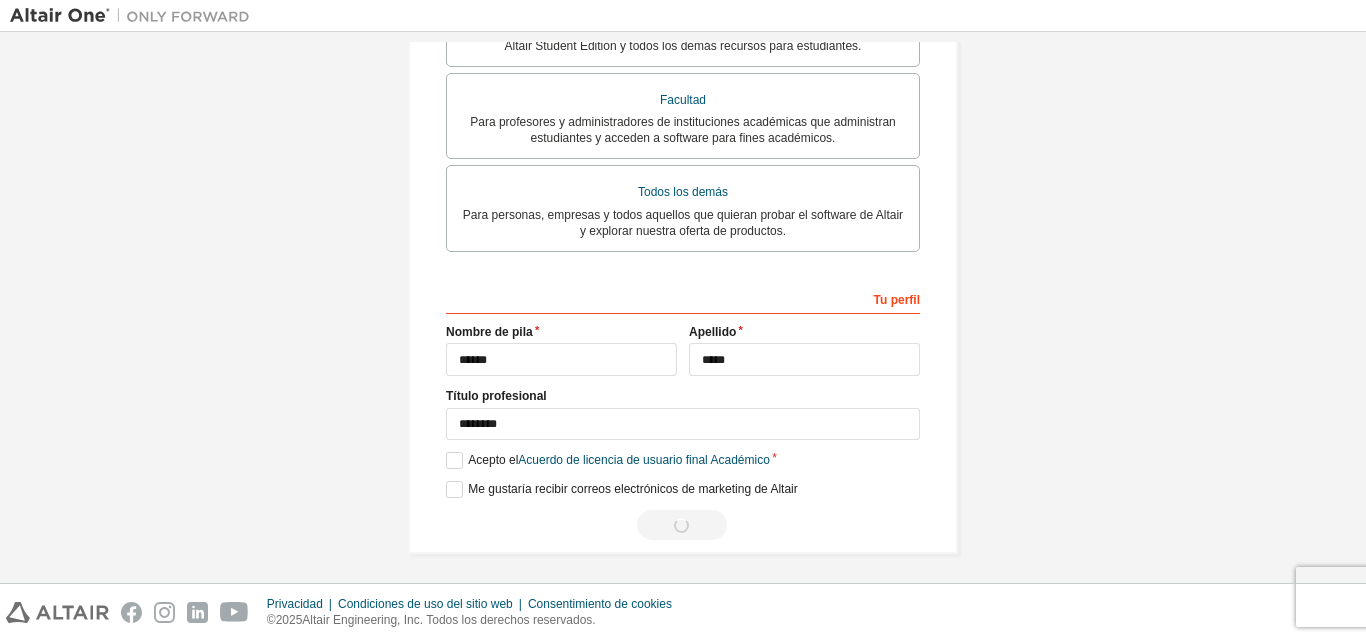 scroll, scrollTop: 0, scrollLeft: 0, axis: both 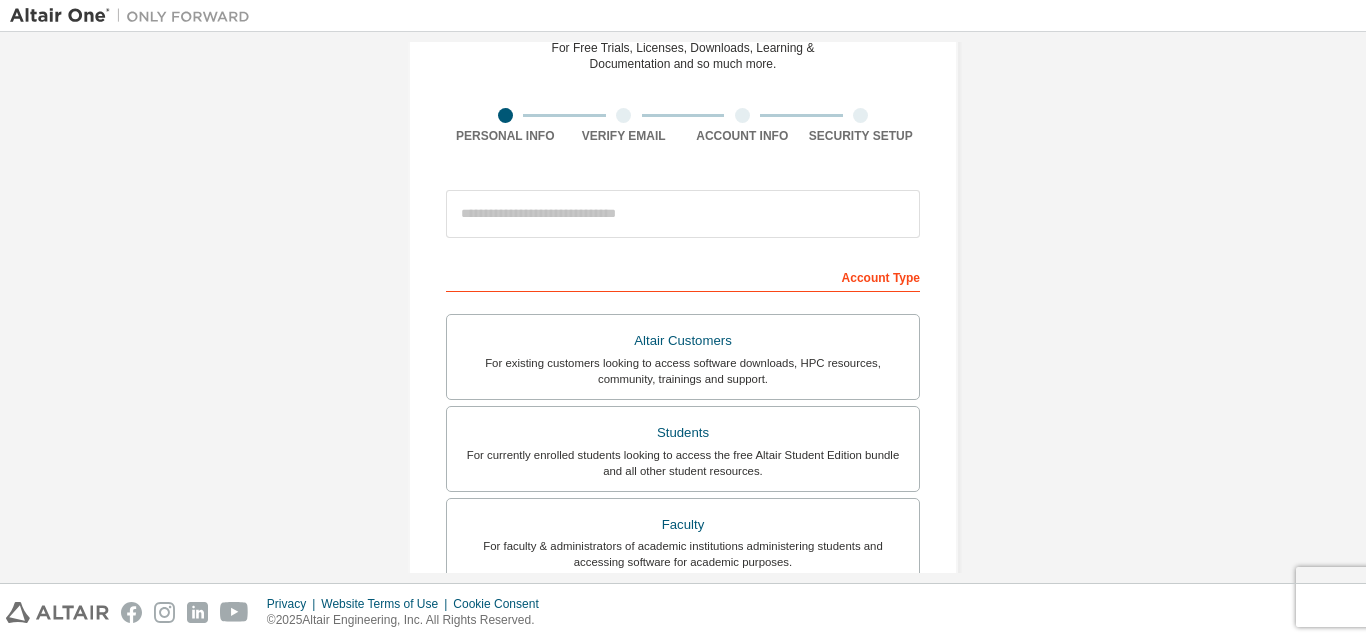 click on "Account Type" at bounding box center [683, 276] 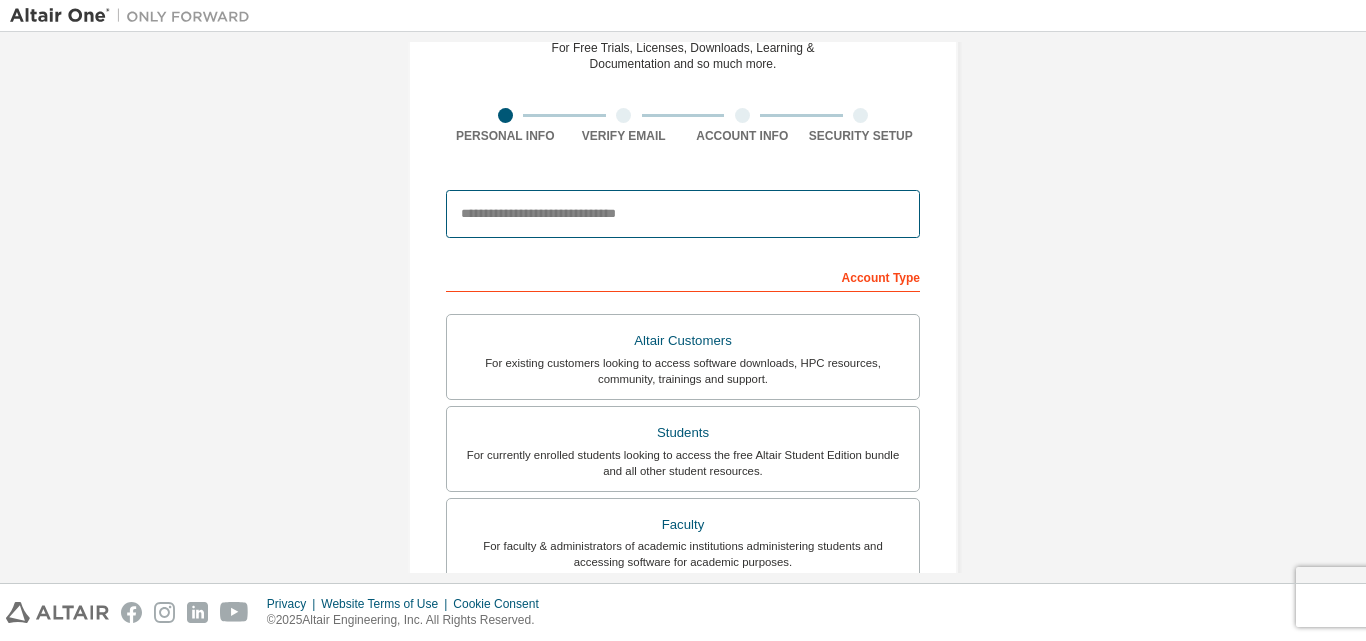 click at bounding box center [683, 214] 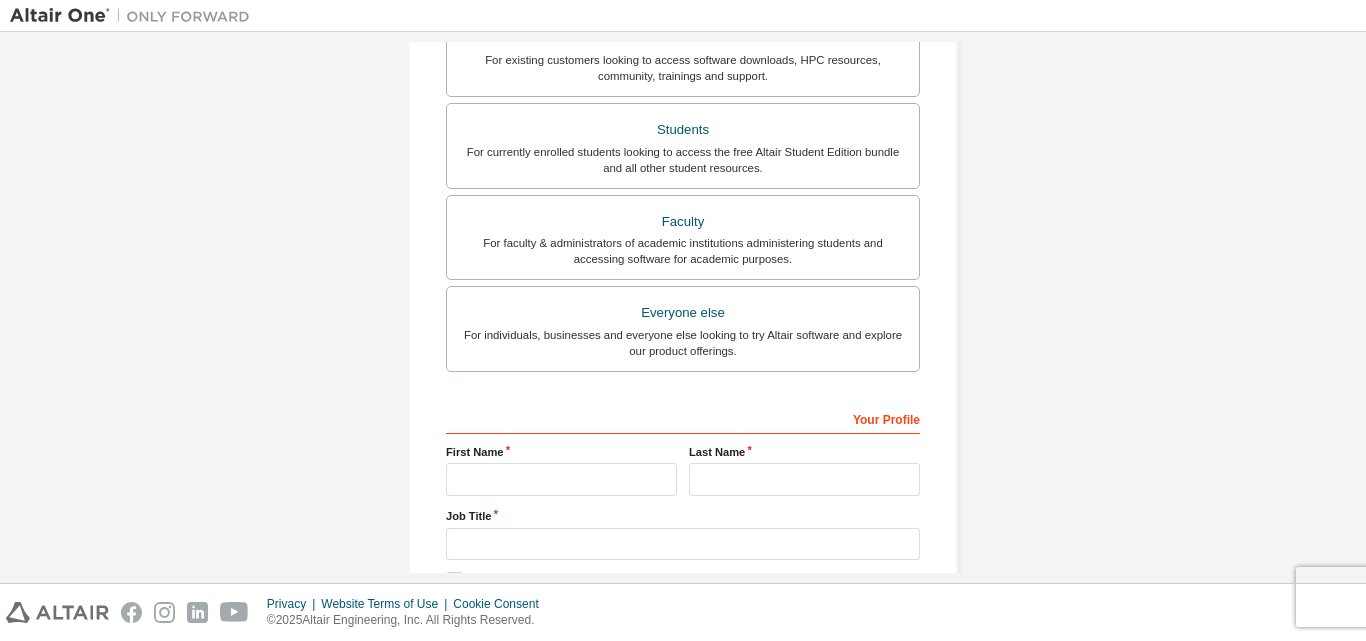 scroll, scrollTop: 528, scrollLeft: 0, axis: vertical 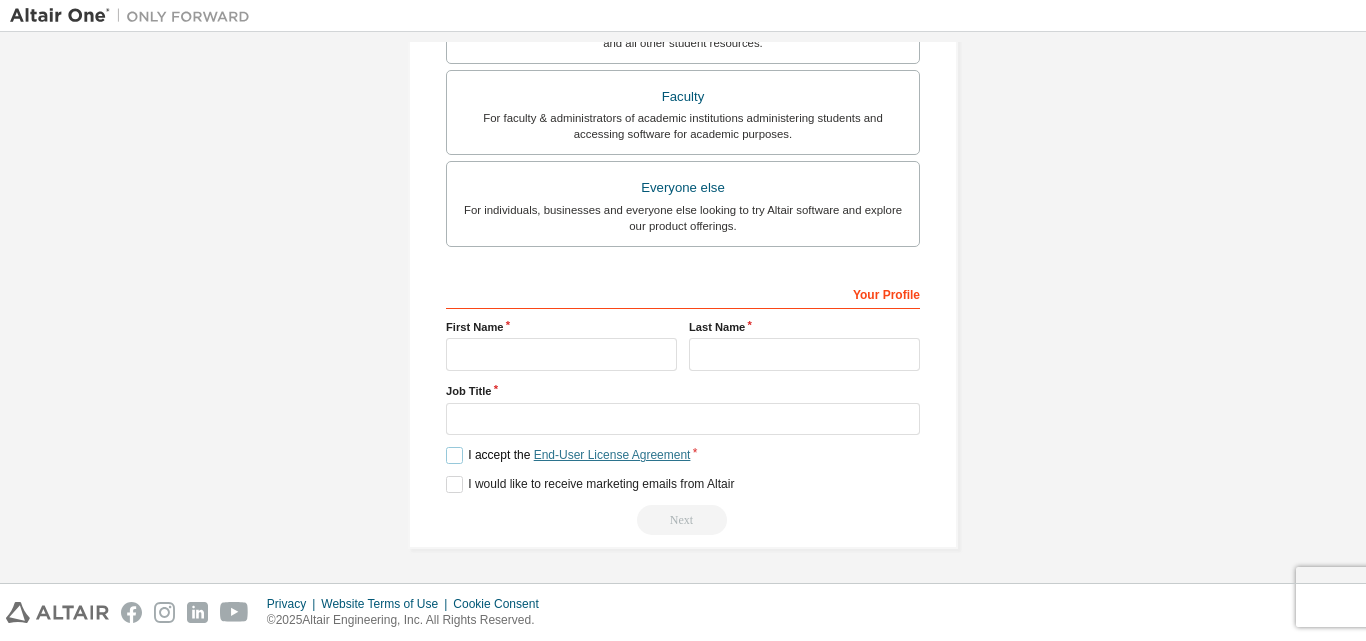 click on "End-User License Agreement" at bounding box center (612, 455) 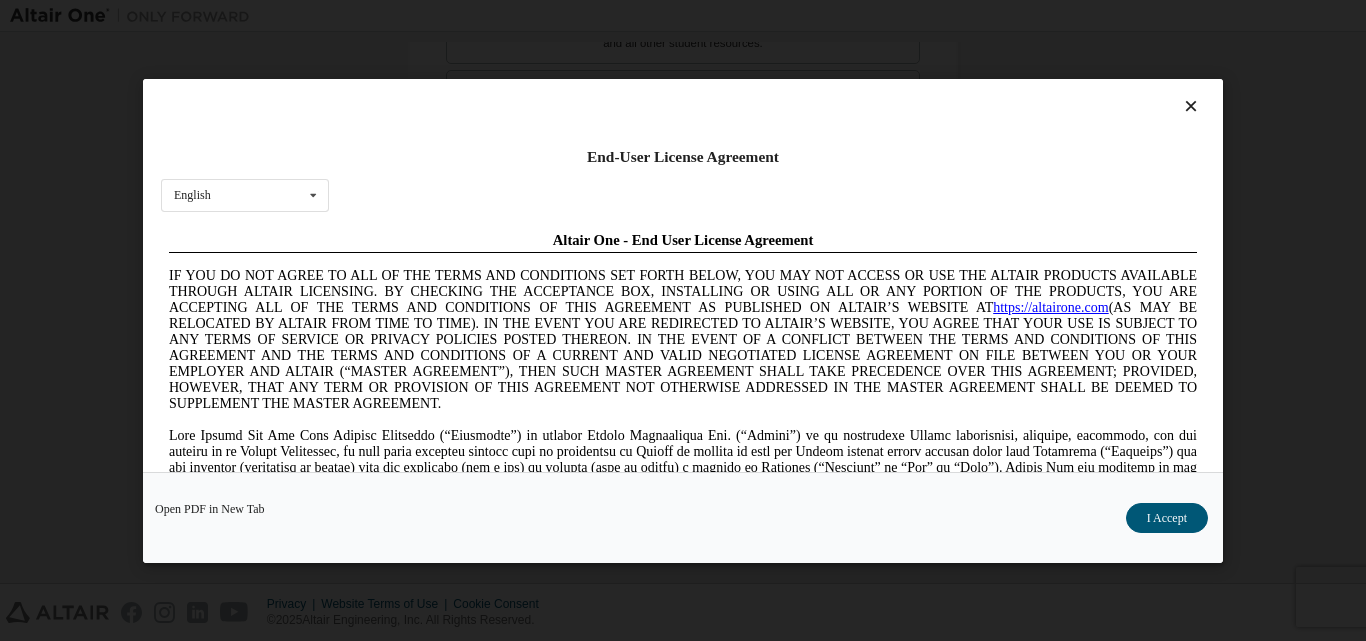 scroll, scrollTop: 0, scrollLeft: 0, axis: both 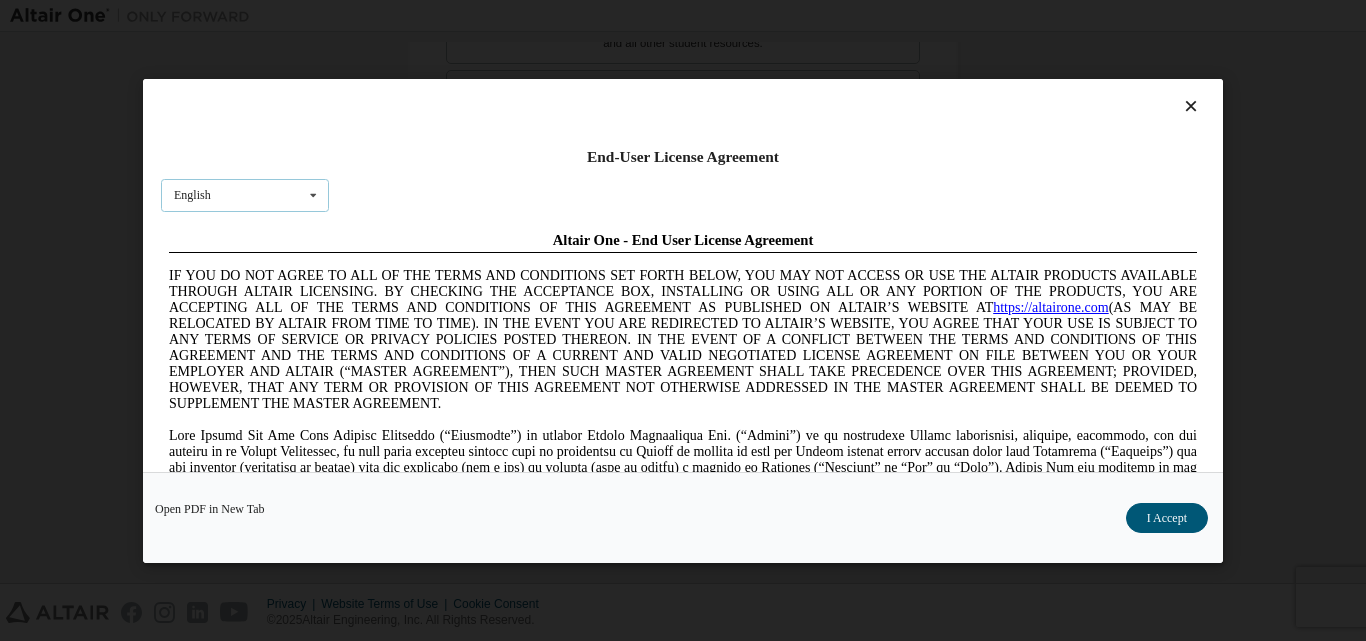 click at bounding box center (313, 194) 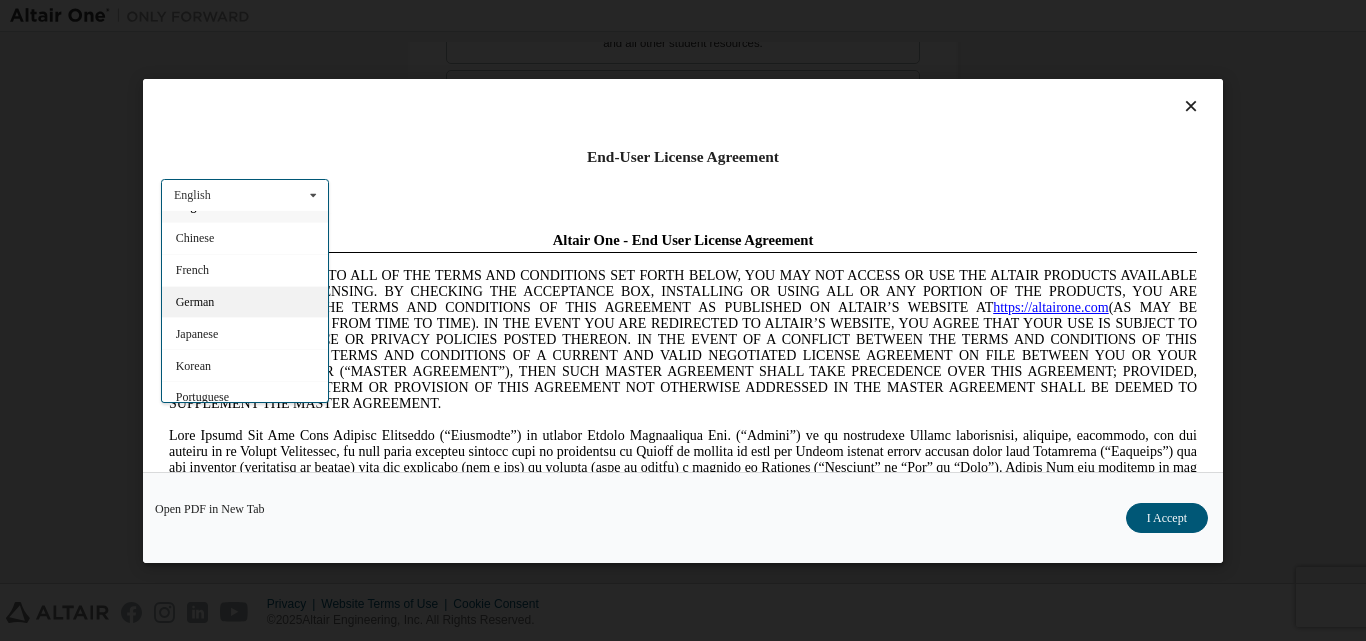 scroll, scrollTop: 32, scrollLeft: 0, axis: vertical 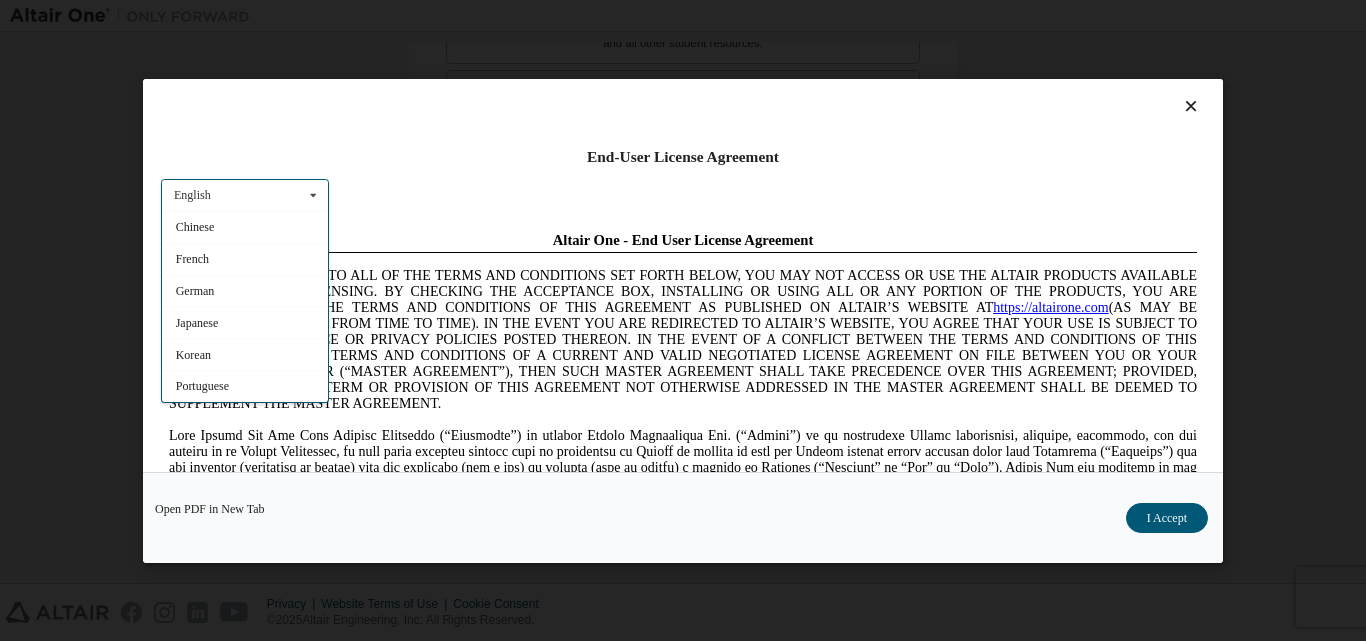 click on "IF YOU DO NOT AGREE TO ALL OF THE TERMS AND CONDITIONS SET FORTH BELOW, YOU MAY NOT ACCESS OR USE THE ALTAIR PRODUCTS
AVAILABLE THROUGH ALTAIR LICENSING. BY CHECKING THE ACCEPTANCE BOX, INSTALLING OR USING ALL OR ANY PORTION OF THE
PRODUCTS, YOU ARE ACCEPTING ALL OF THE TERMS AND CONDITIONS OF THIS AGREEMENT AS PUBLISHED ON ALTAIR’S WEBSITE AT
https://altairone.com" at bounding box center (683, 338) 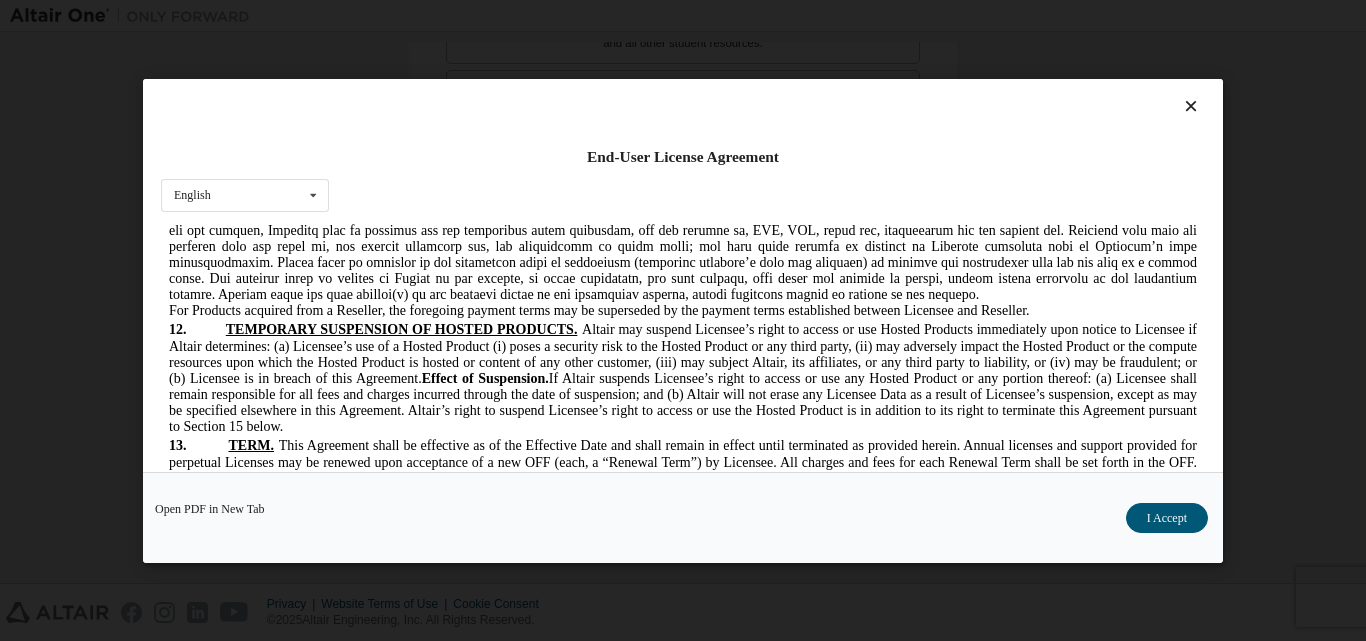 scroll, scrollTop: 4300, scrollLeft: 0, axis: vertical 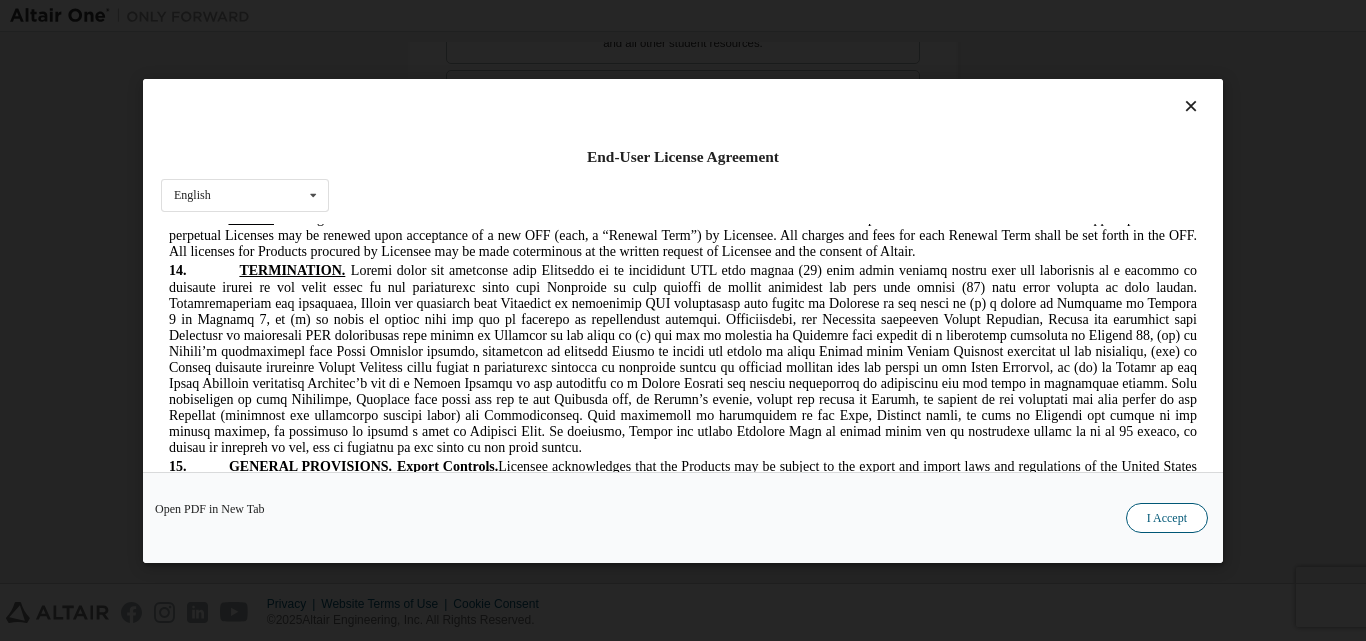 click on "I Accept" at bounding box center (1167, 517) 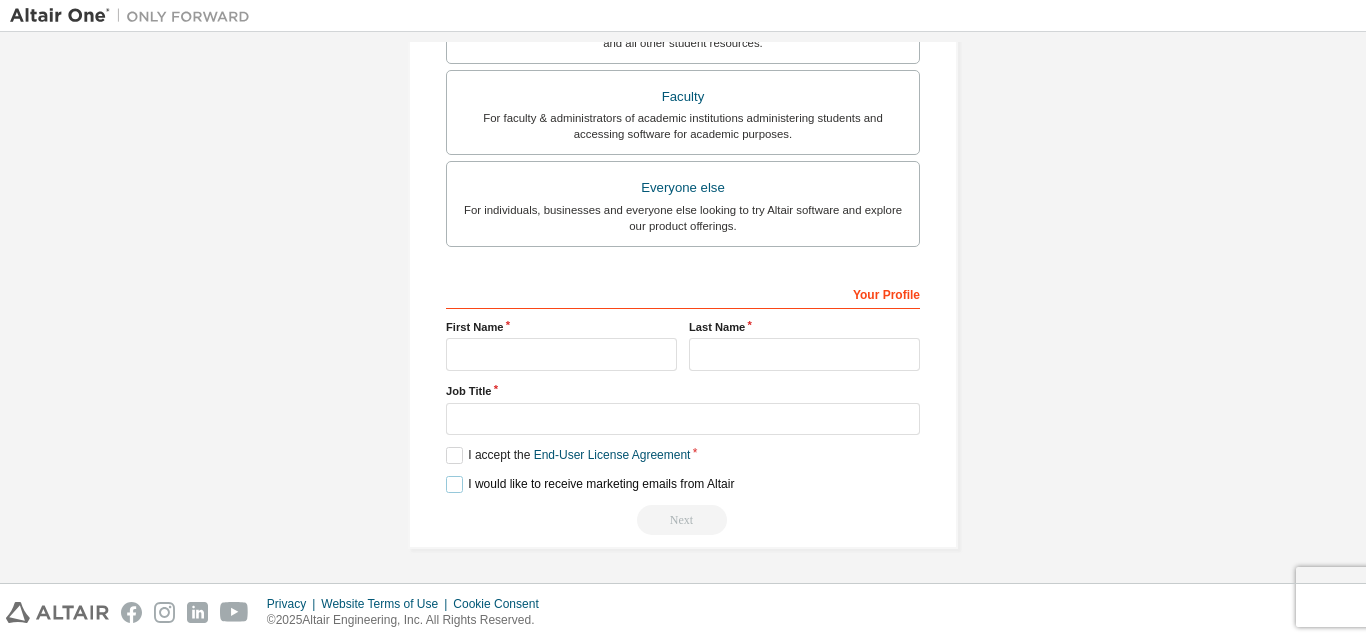 click on "I would like to receive marketing emails from Altair" at bounding box center (590, 484) 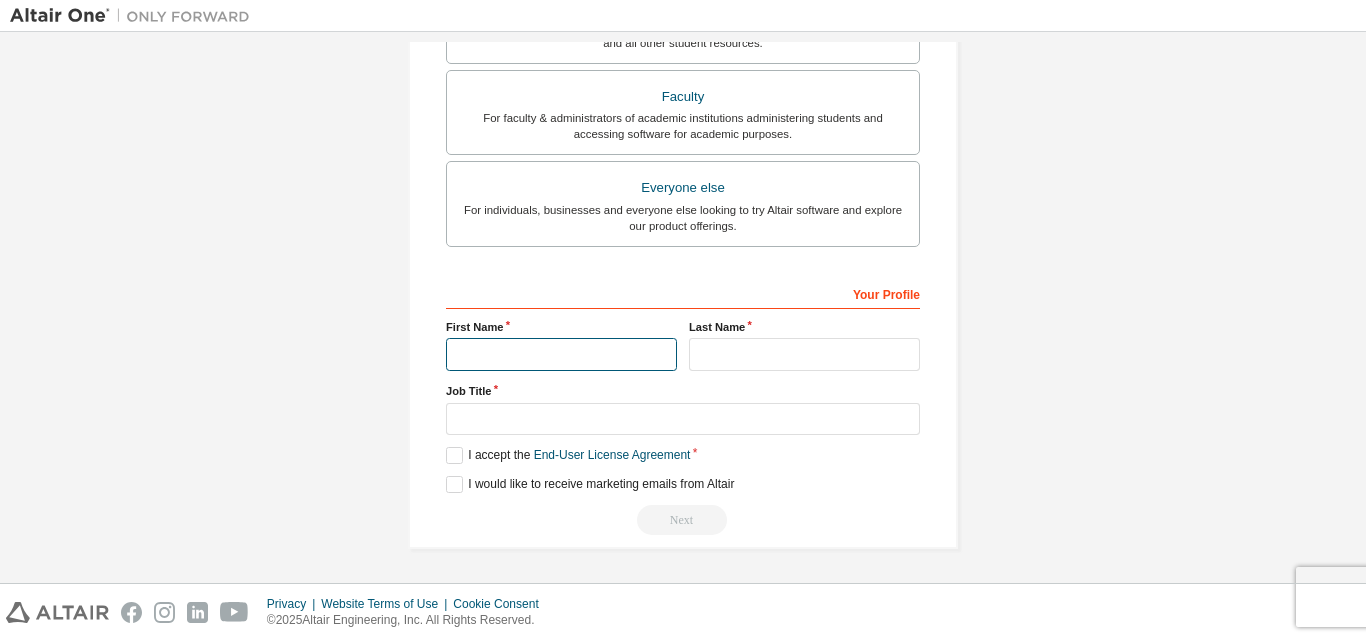 click at bounding box center [561, 354] 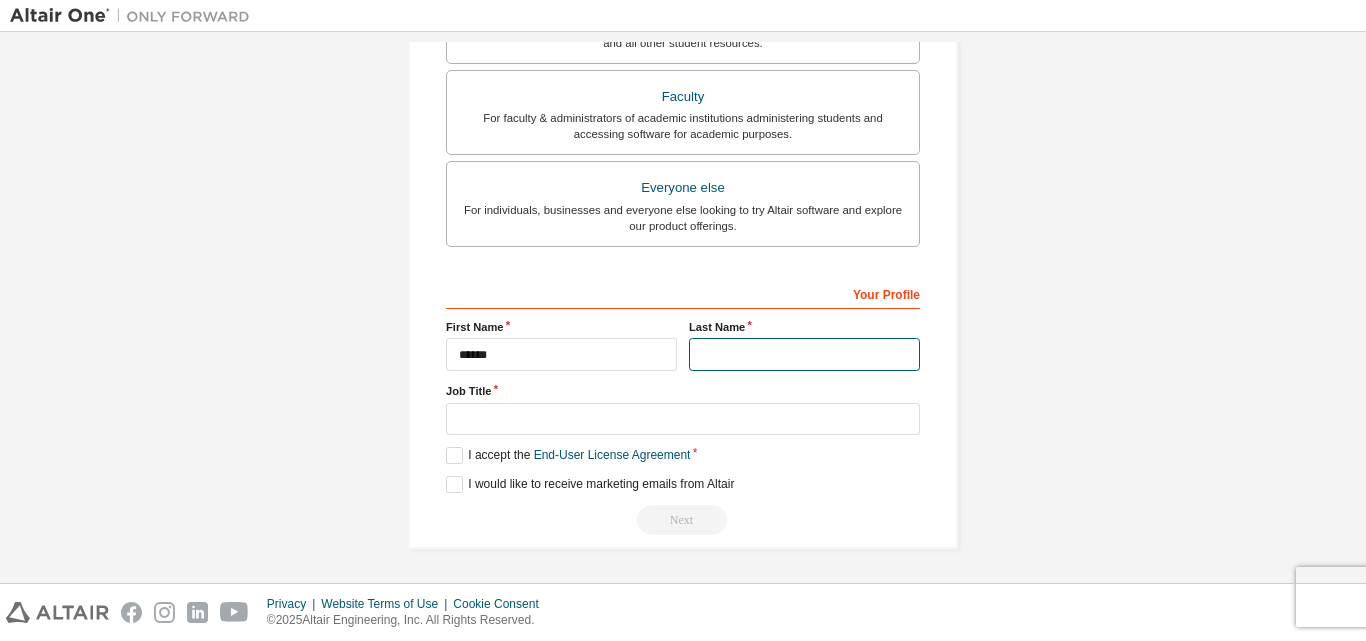 drag, startPoint x: 770, startPoint y: 351, endPoint x: 781, endPoint y: 360, distance: 14.21267 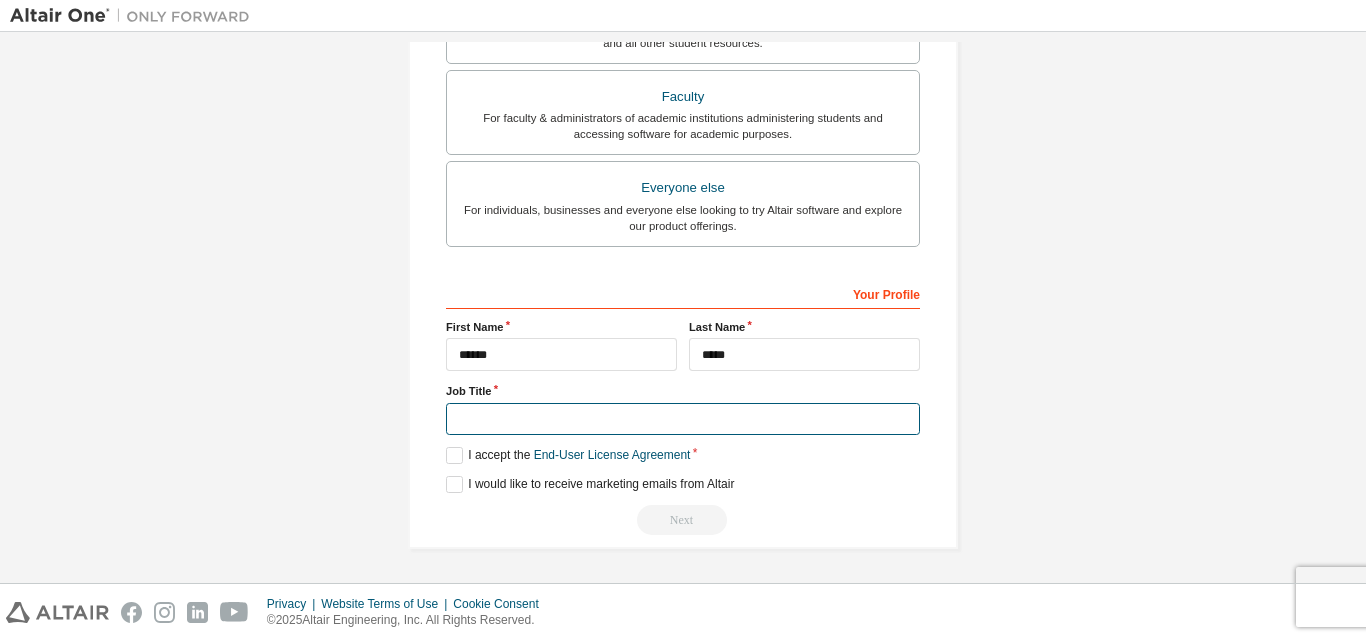 click at bounding box center (683, 419) 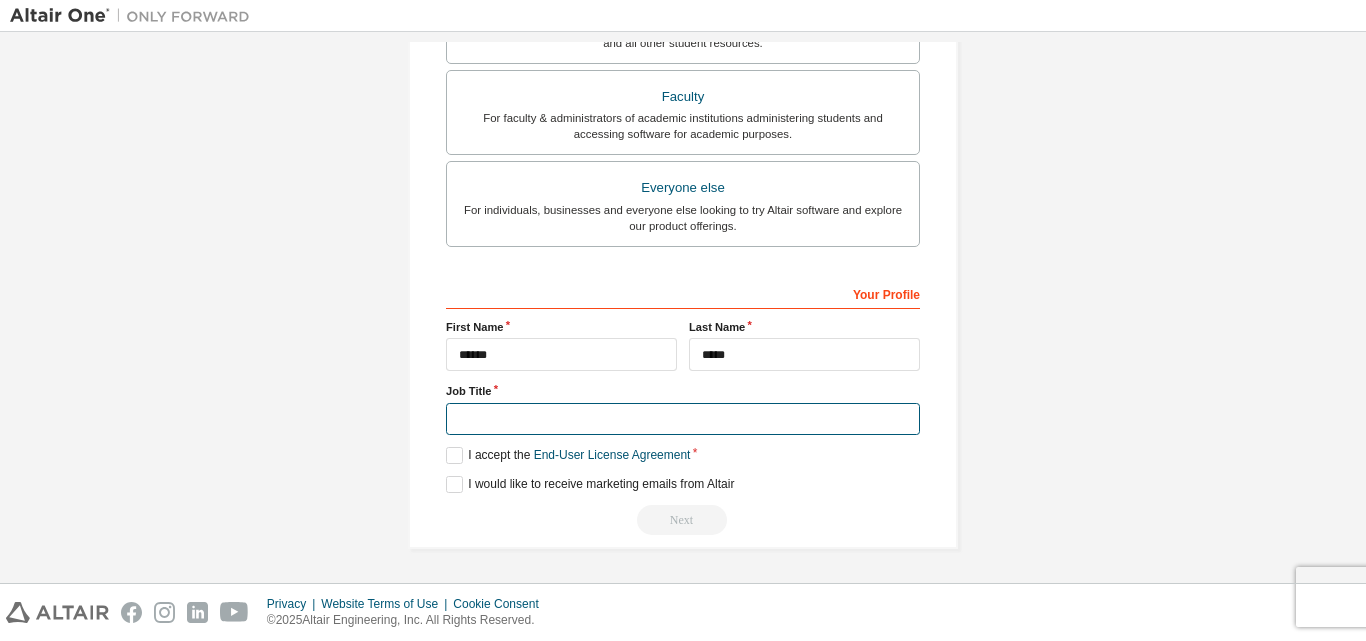 type on "*******" 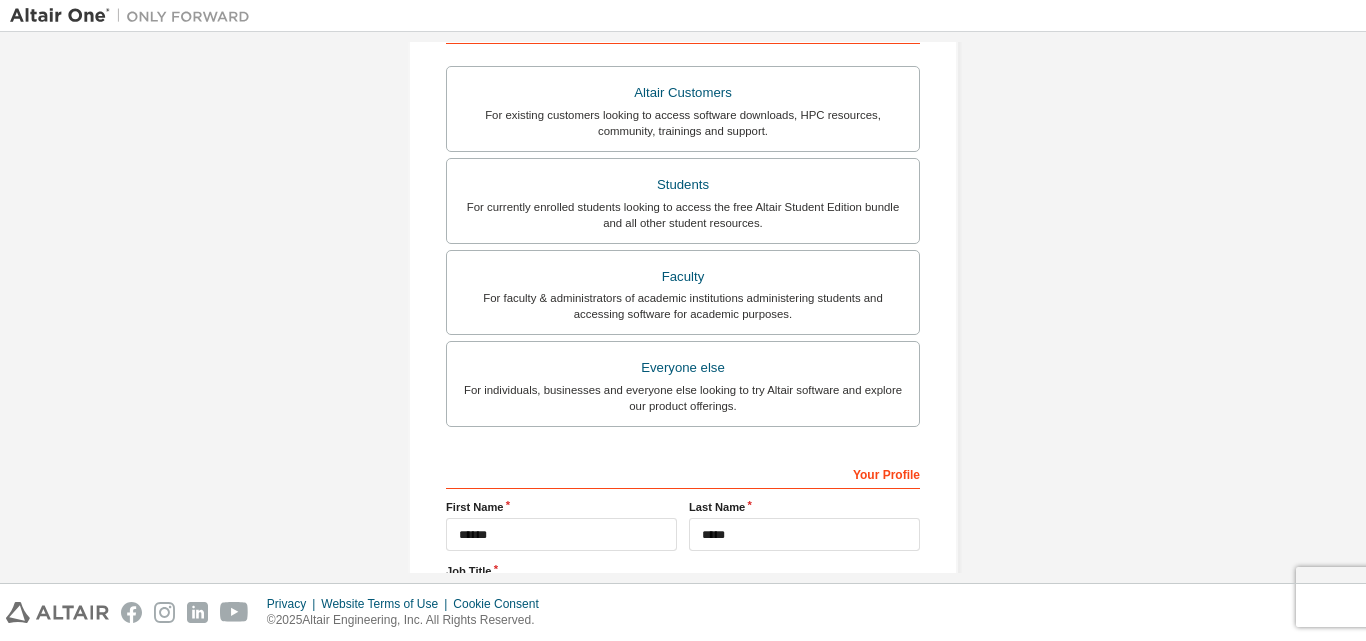 scroll, scrollTop: 328, scrollLeft: 0, axis: vertical 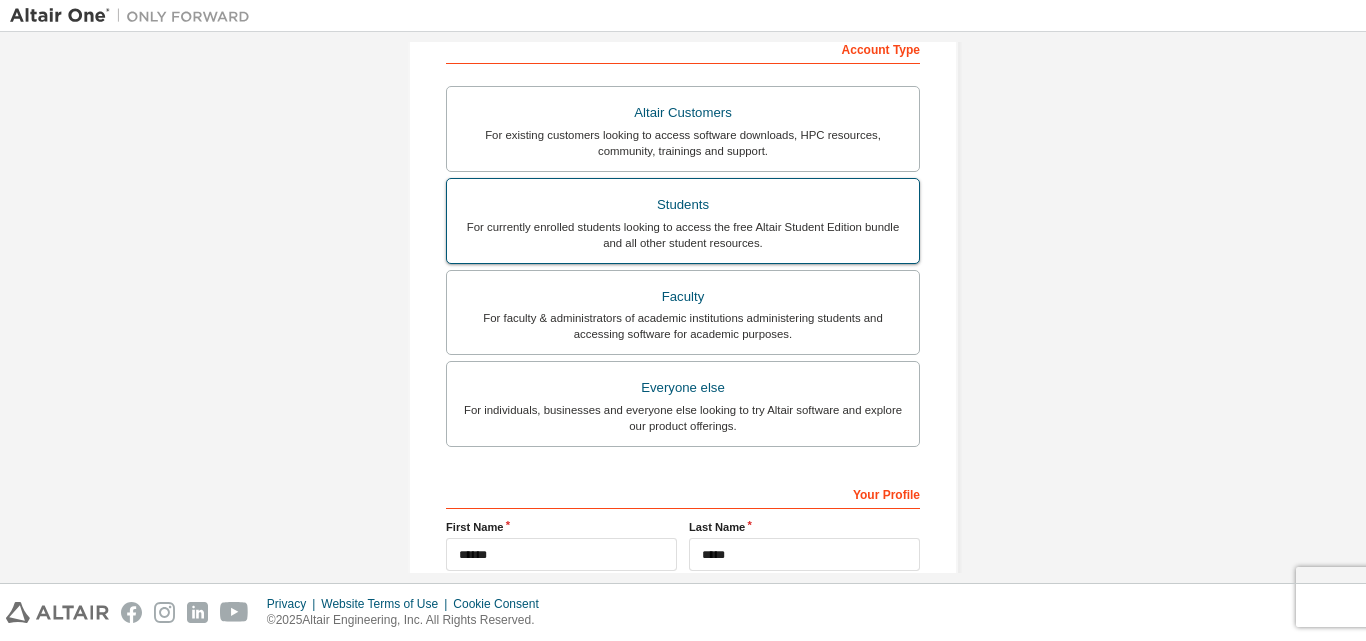 click on "For currently enrolled students looking to access the free Altair Student Edition bundle and all other student resources." at bounding box center (683, 235) 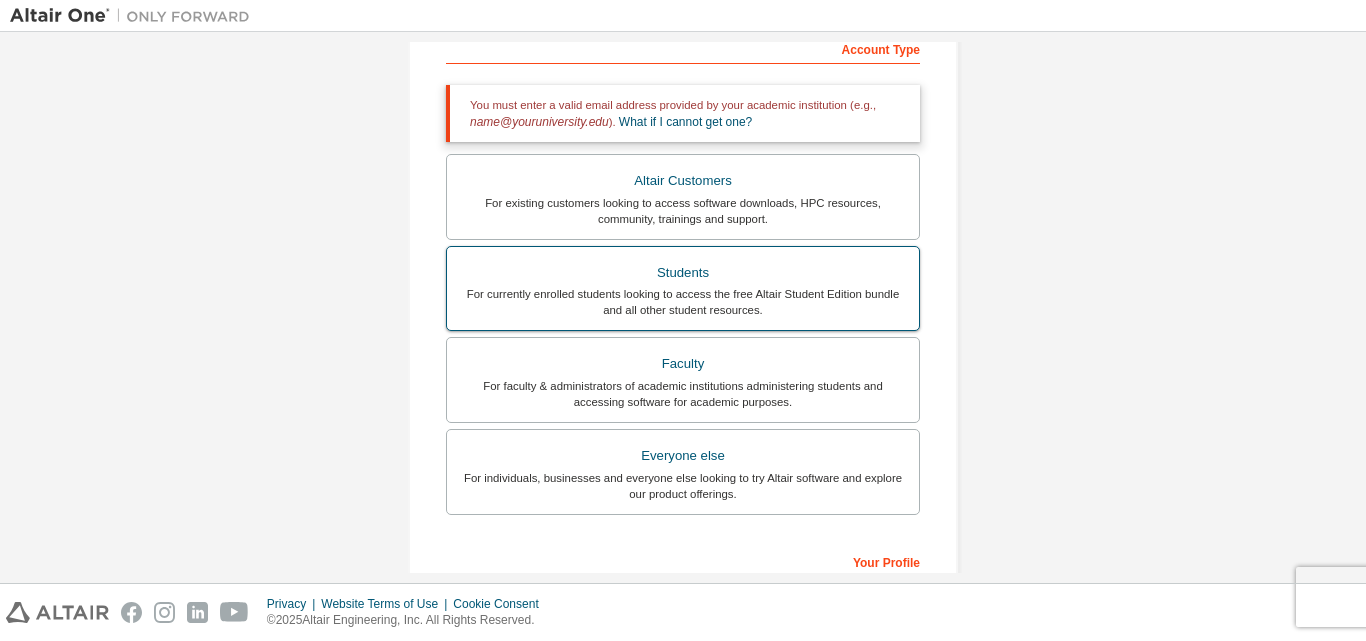 scroll, scrollTop: 228, scrollLeft: 0, axis: vertical 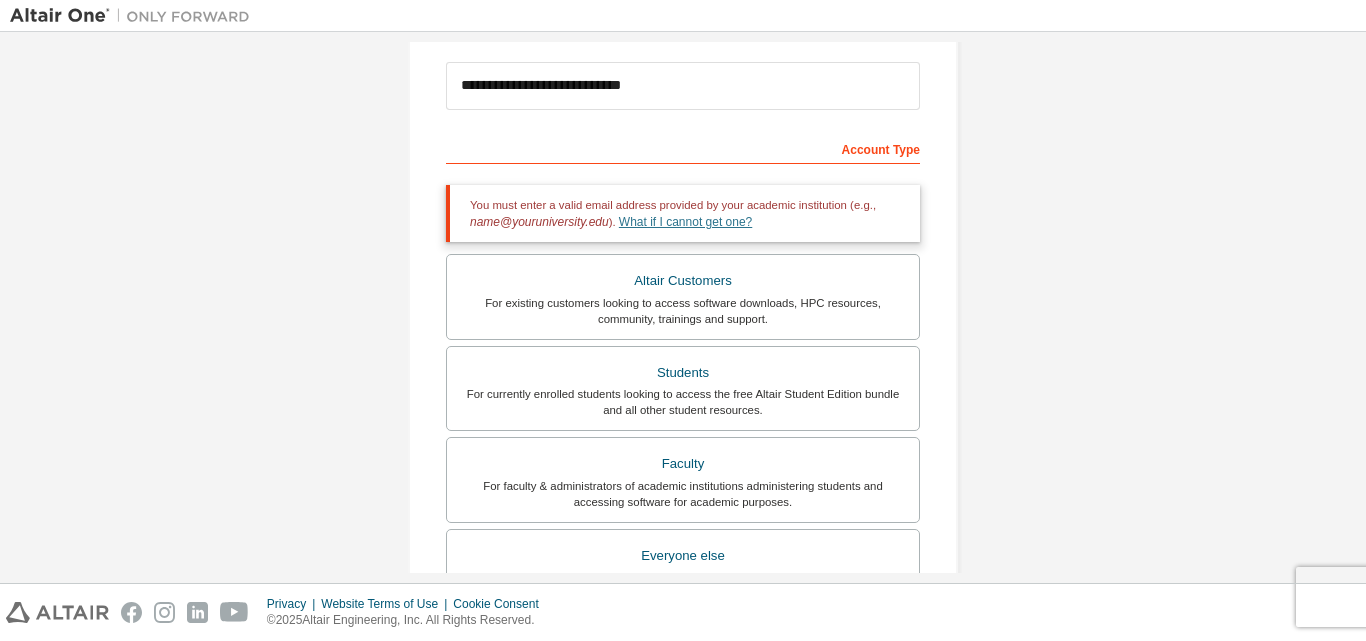 click on "What if I cannot get one?" at bounding box center [685, 222] 